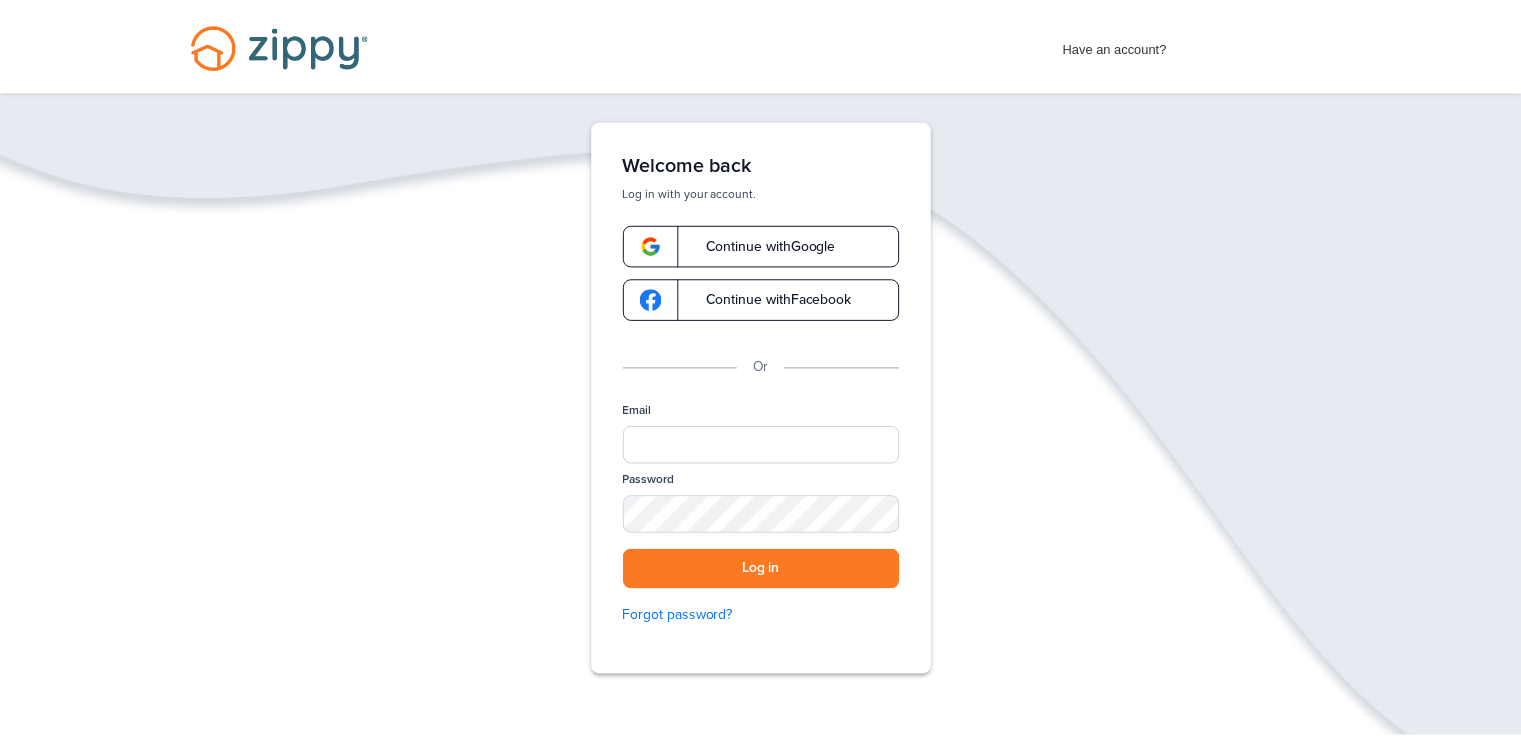 scroll, scrollTop: 0, scrollLeft: 0, axis: both 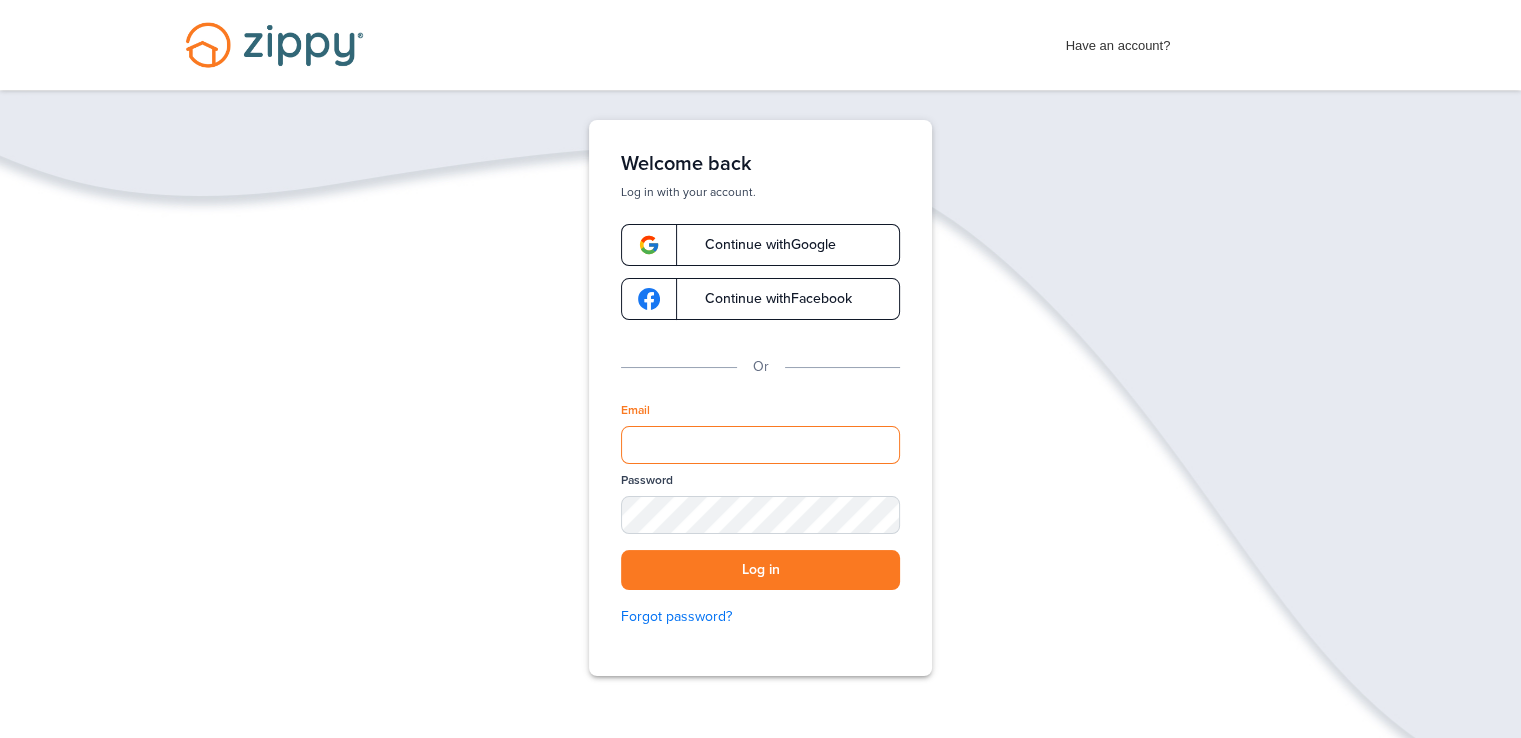 click on "Email" at bounding box center [760, 445] 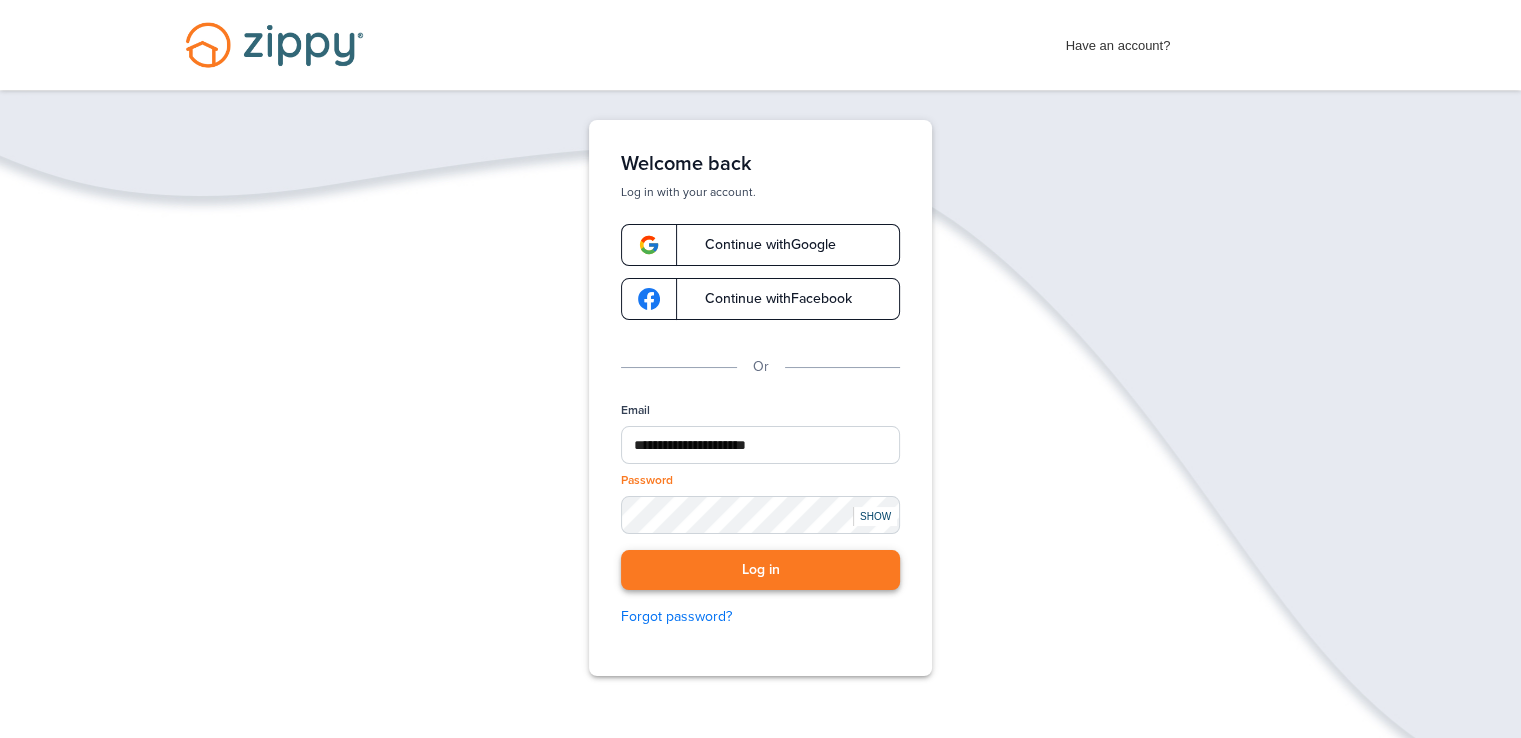 click on "Log in" at bounding box center [760, 570] 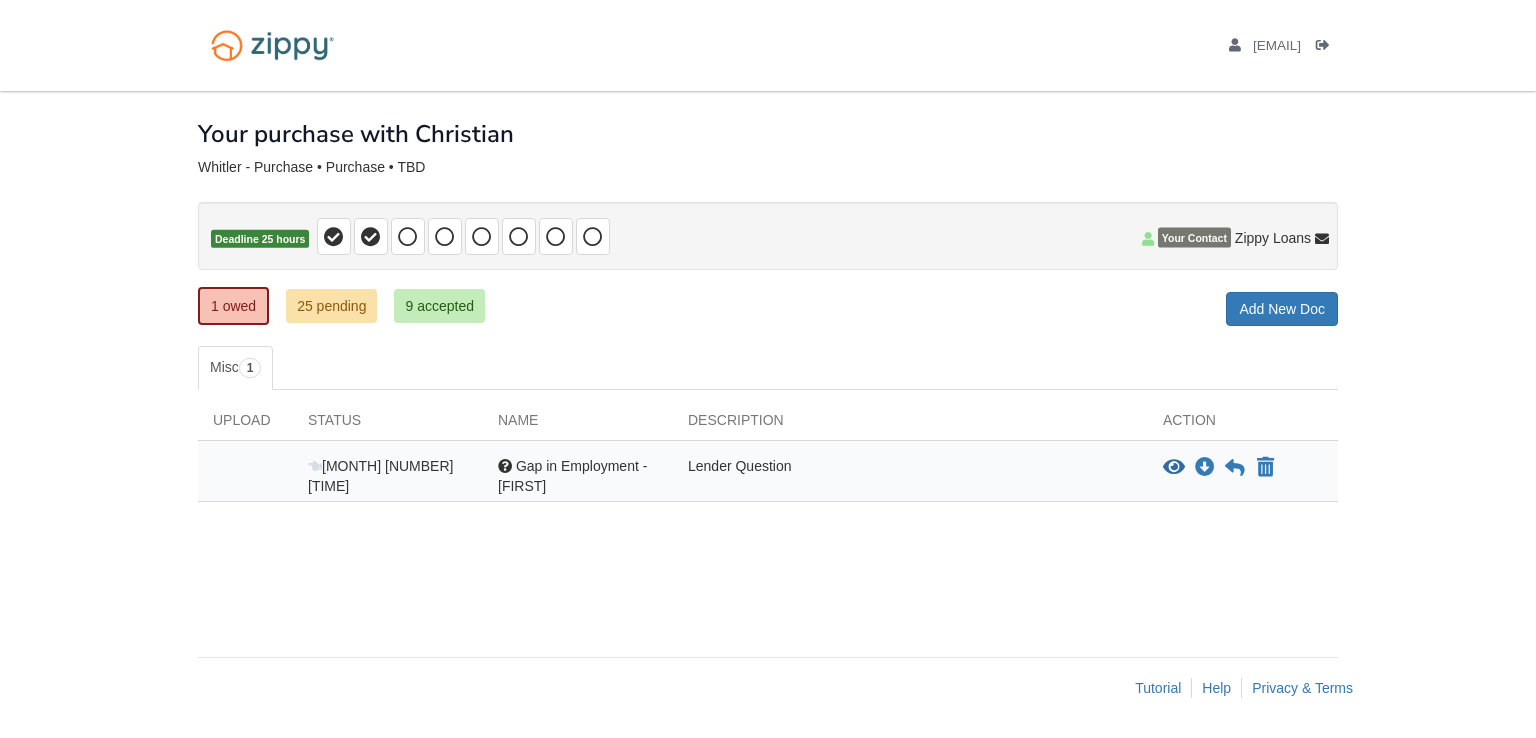 scroll, scrollTop: 0, scrollLeft: 0, axis: both 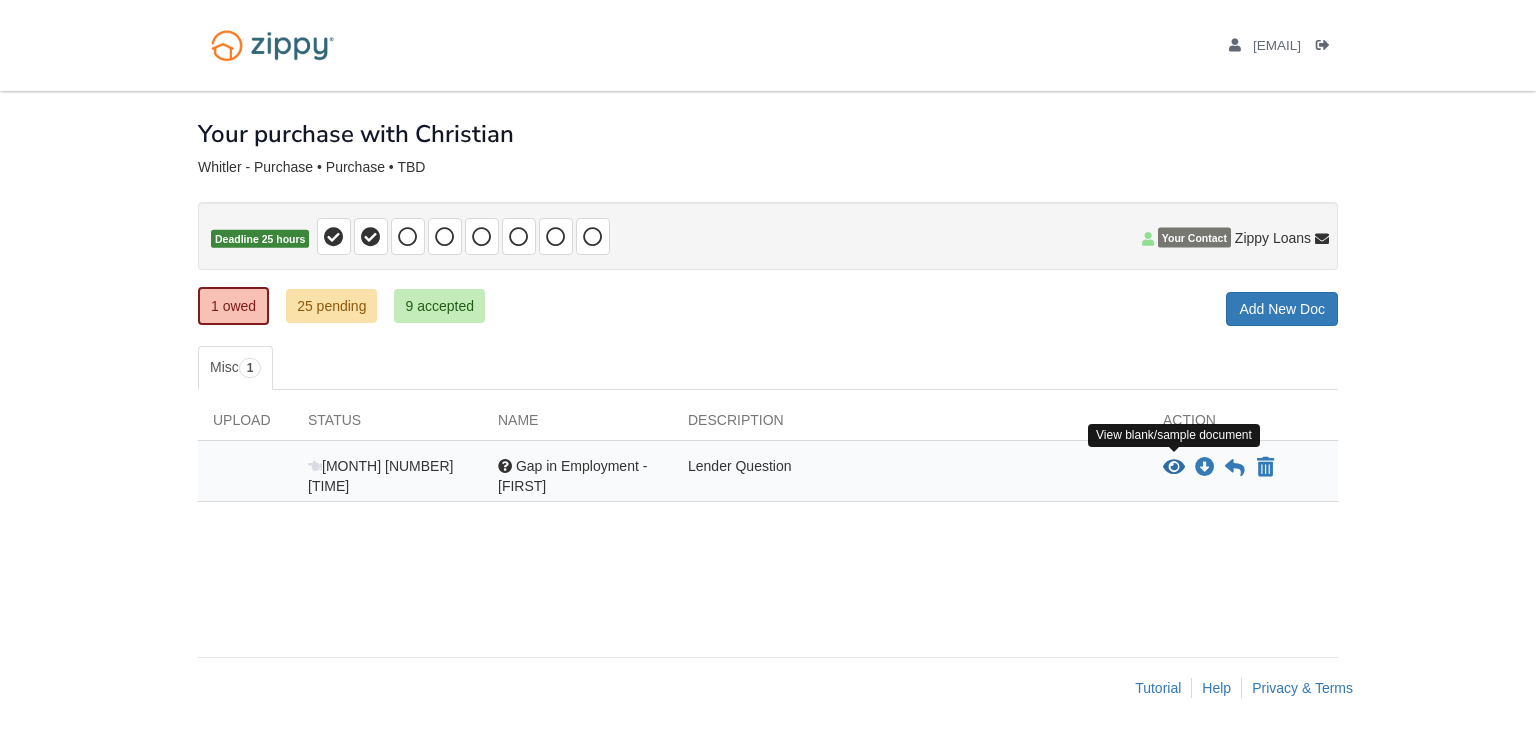 click at bounding box center (1174, 468) 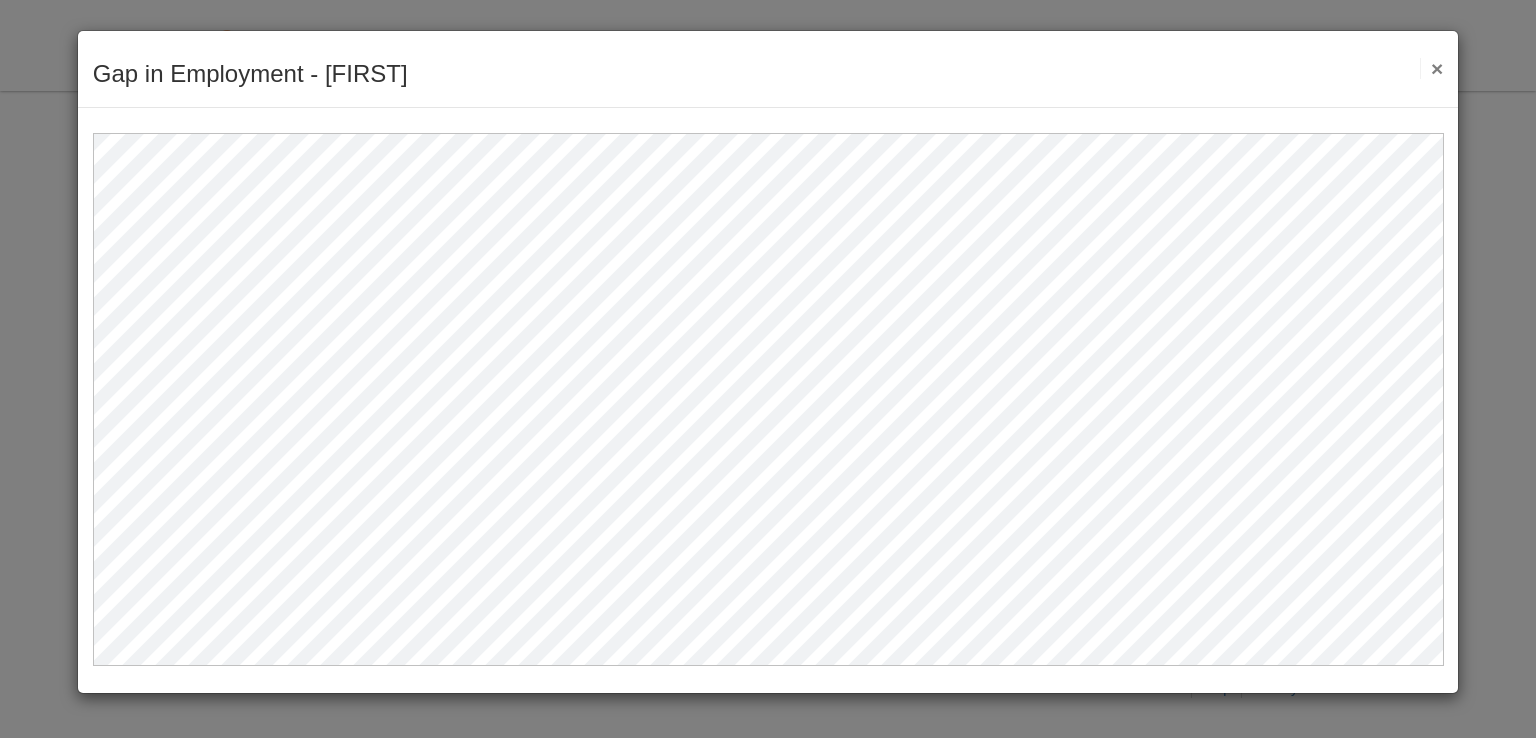 click on "×" at bounding box center (1431, 68) 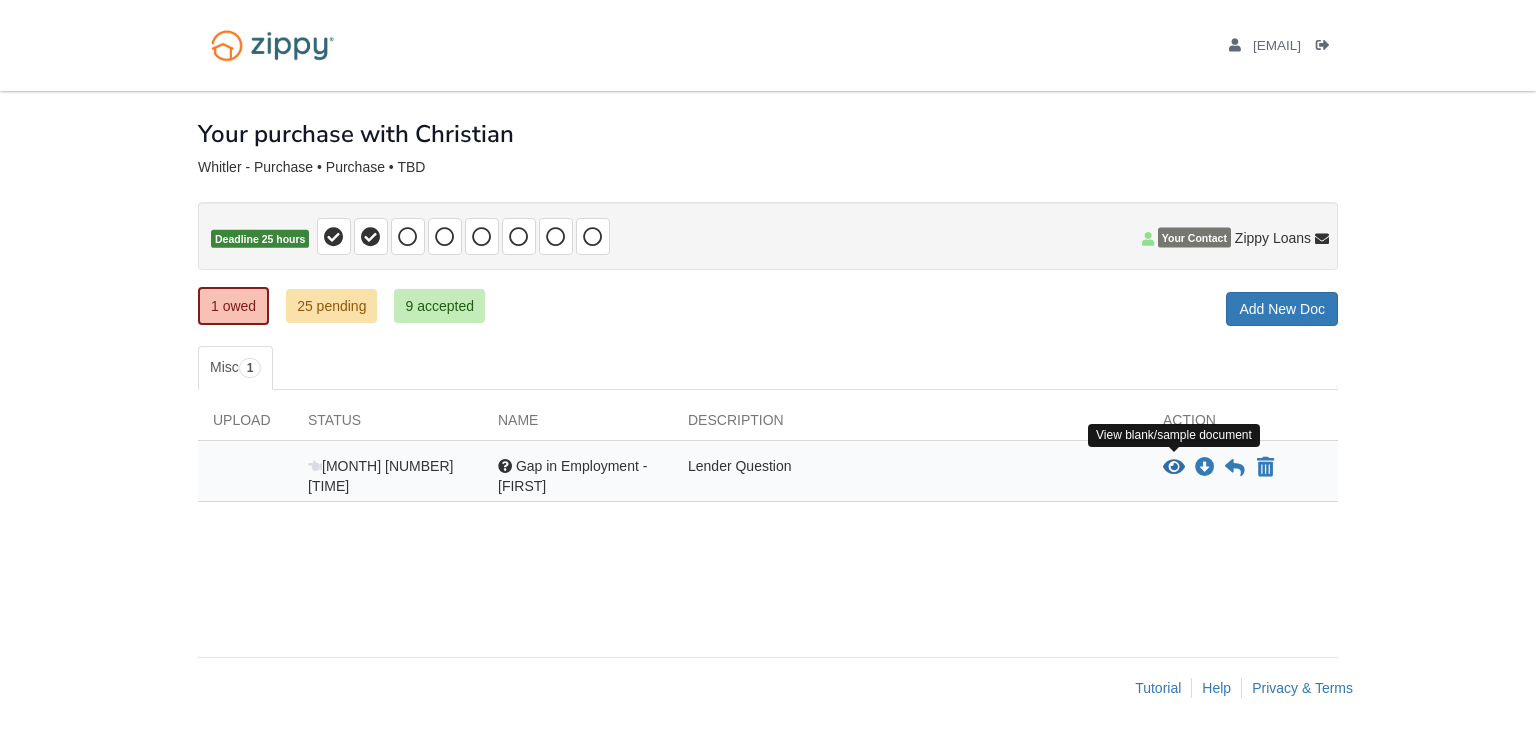 click at bounding box center [1174, 468] 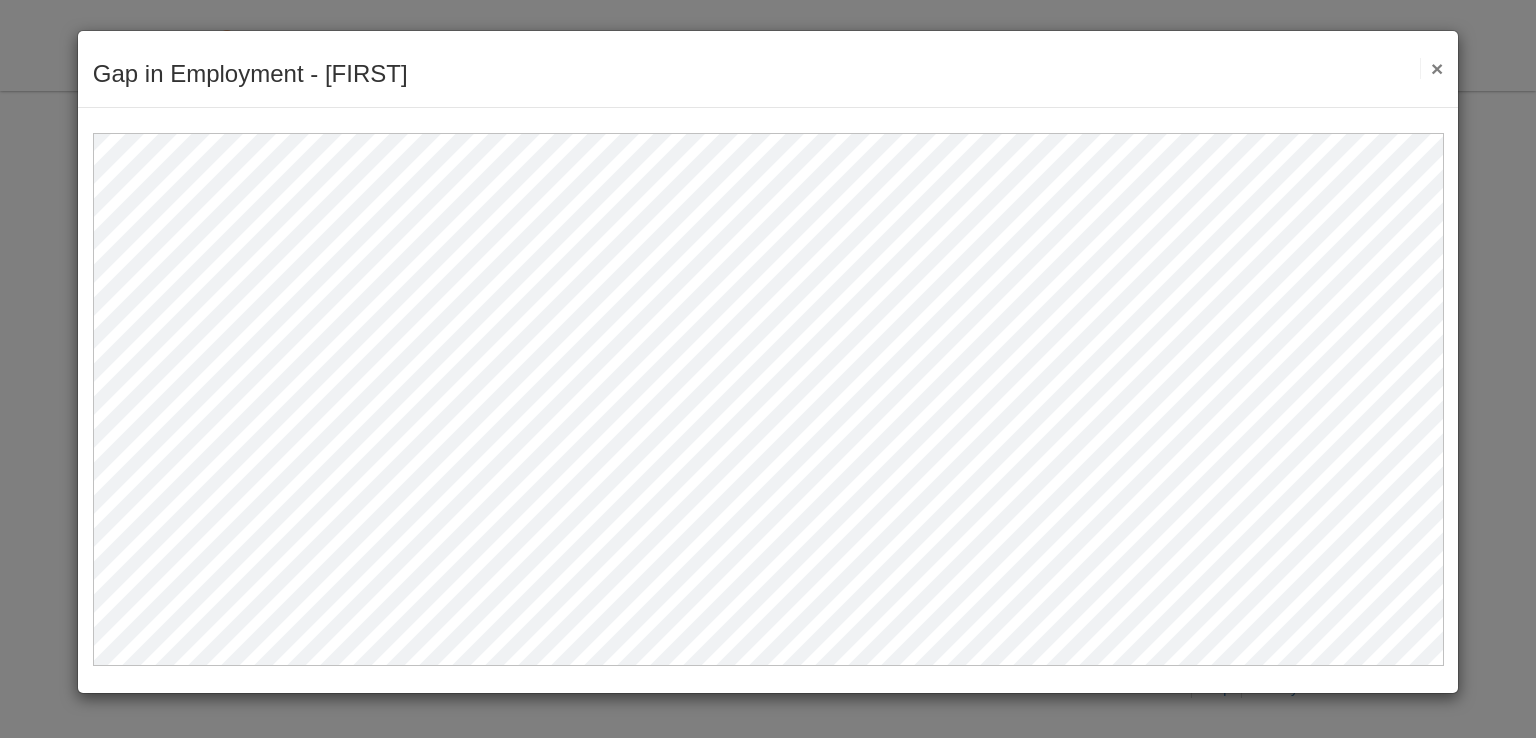 click on "×" at bounding box center [1431, 68] 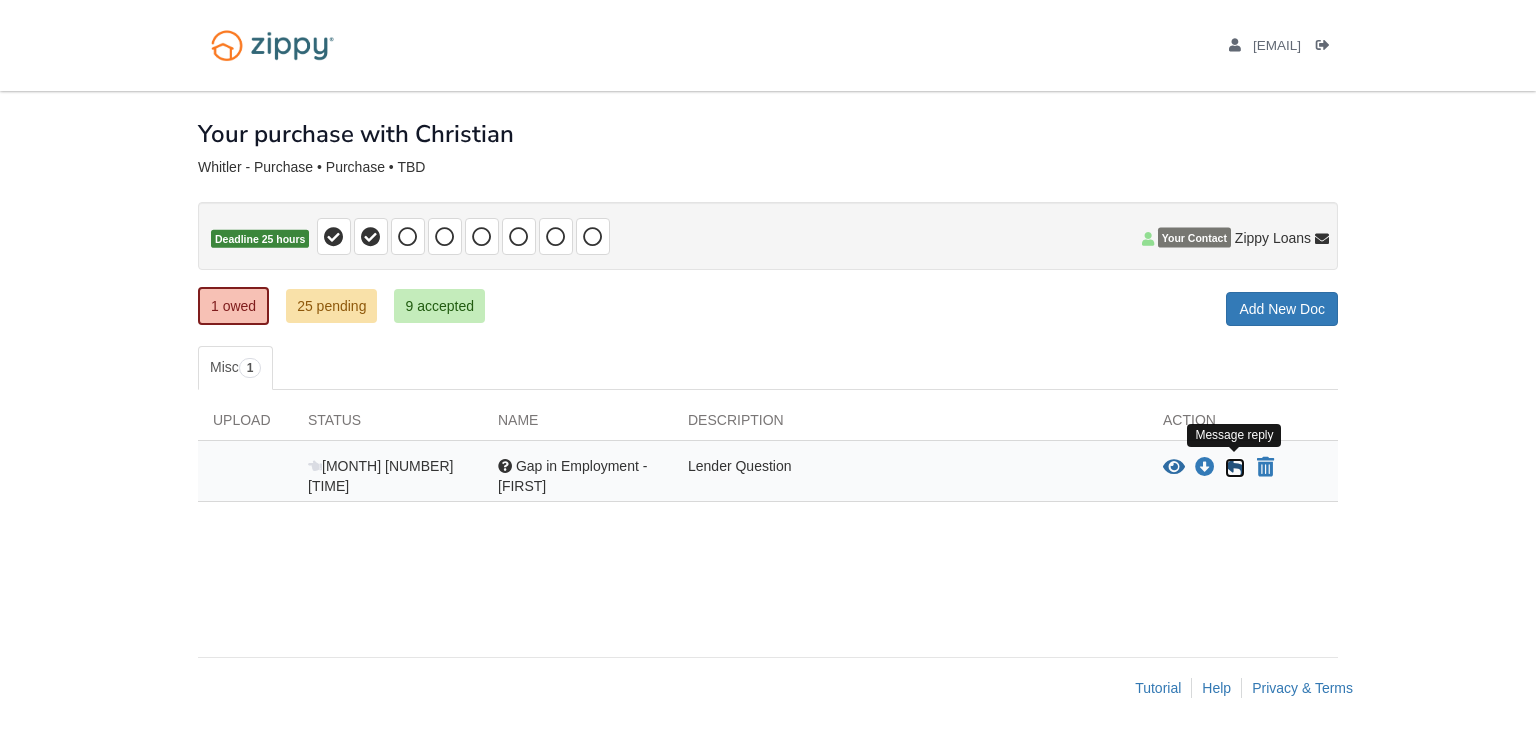click at bounding box center (1235, 468) 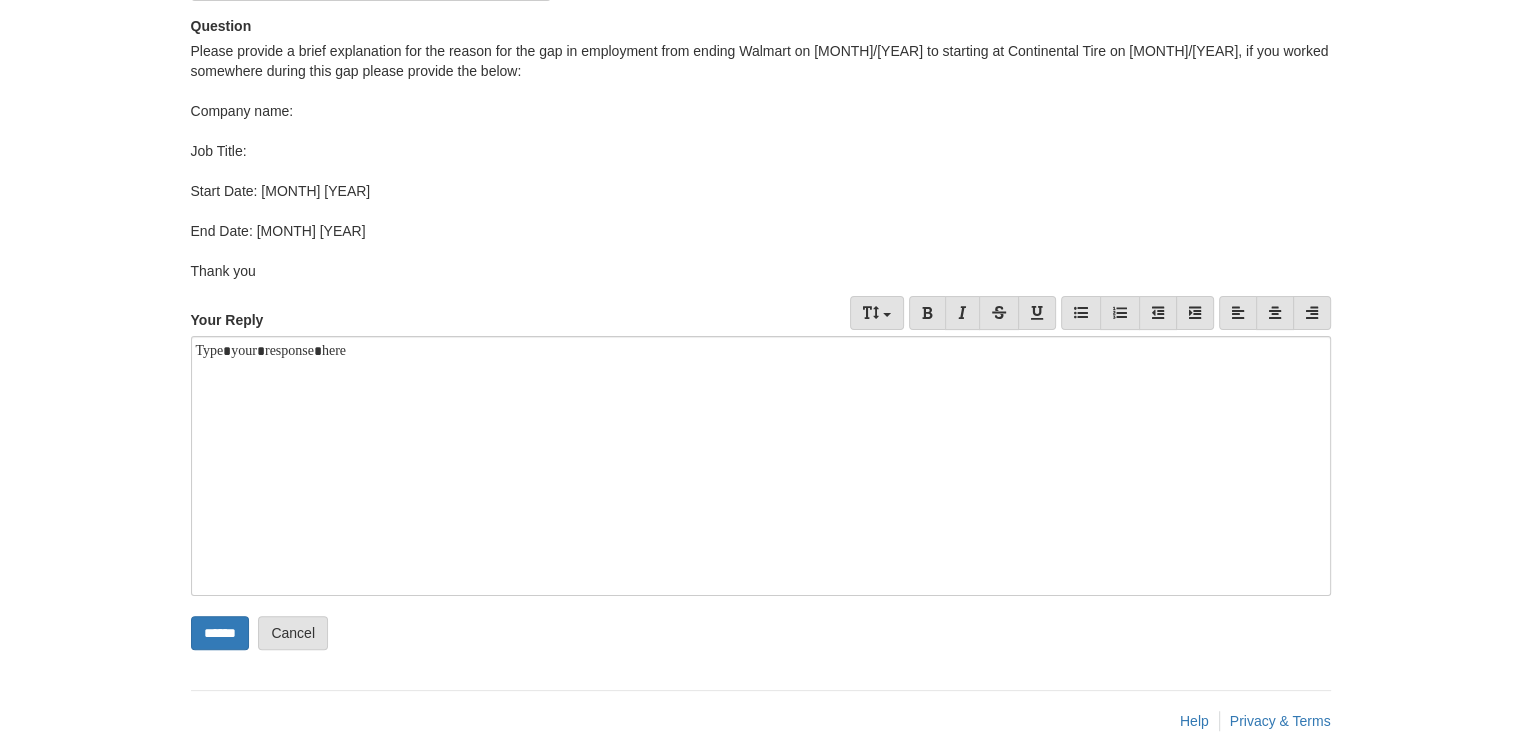 scroll, scrollTop: 370, scrollLeft: 0, axis: vertical 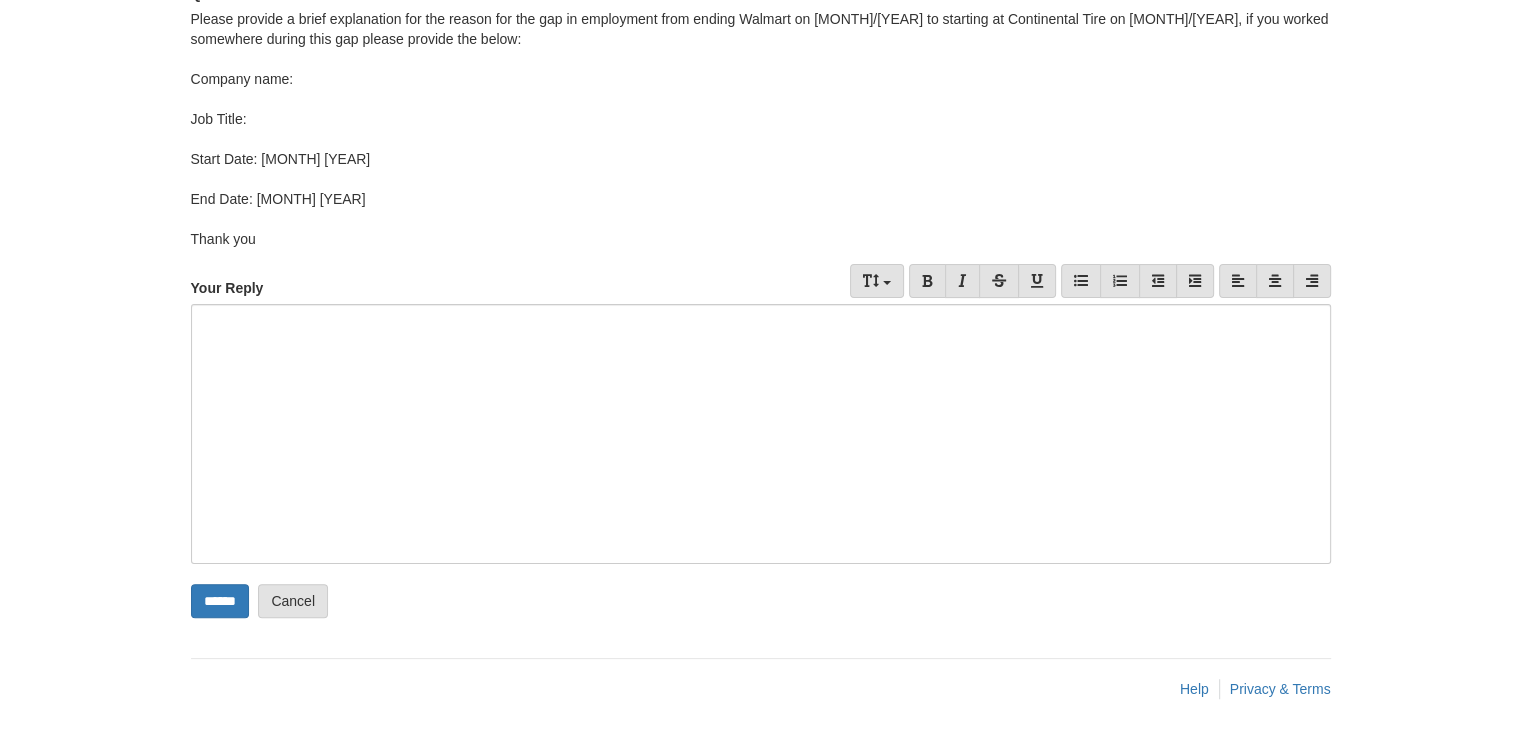click at bounding box center (761, 434) 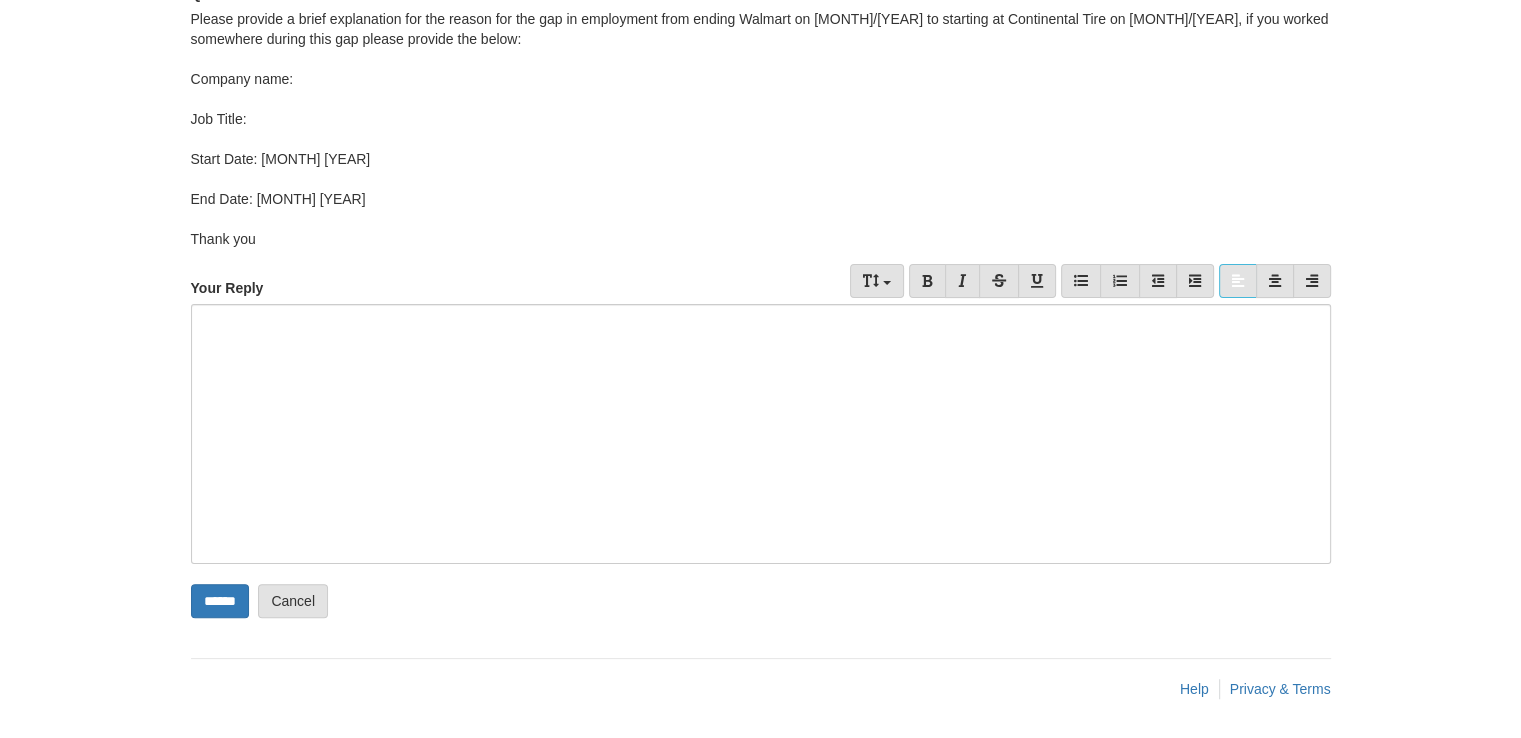 type 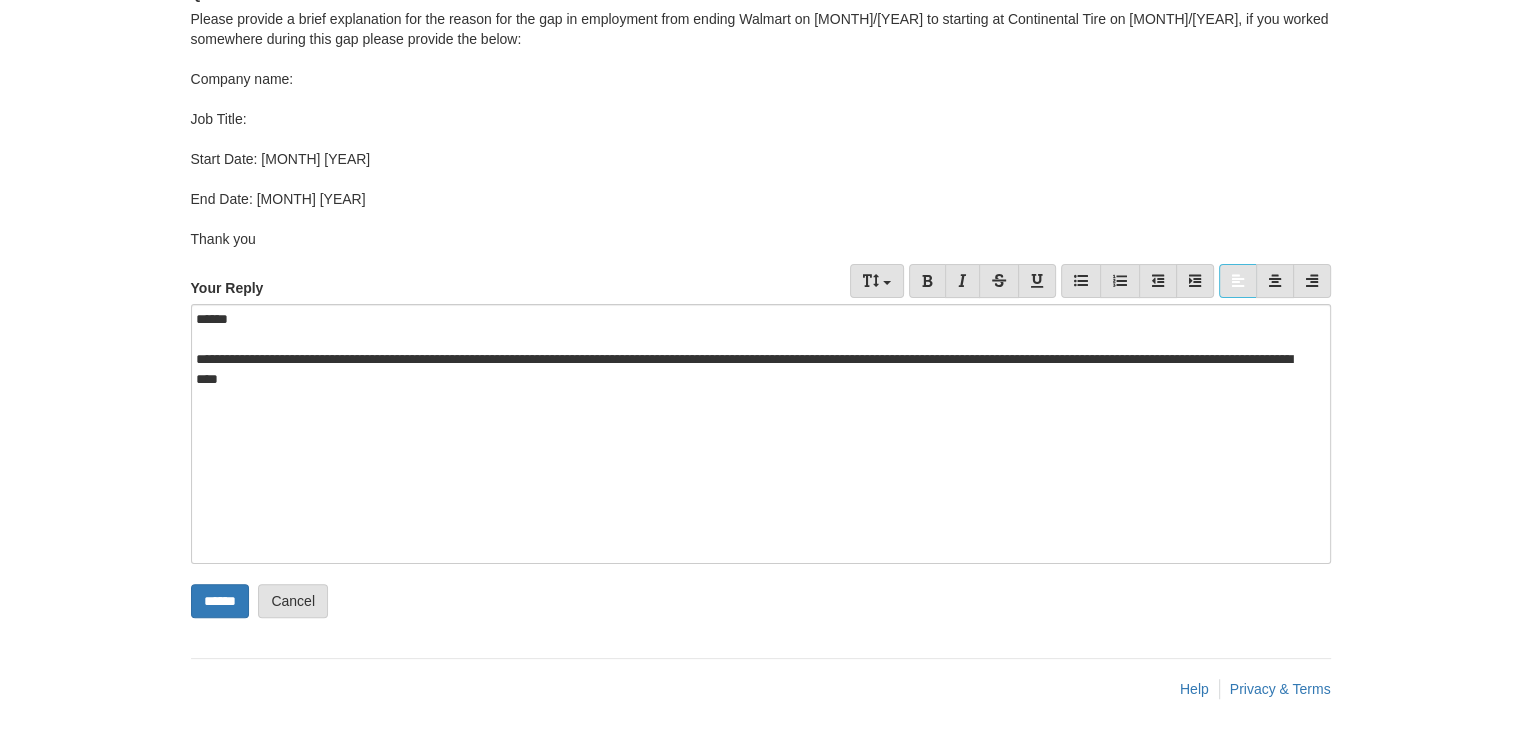 click on "**********" at bounding box center (753, 369) 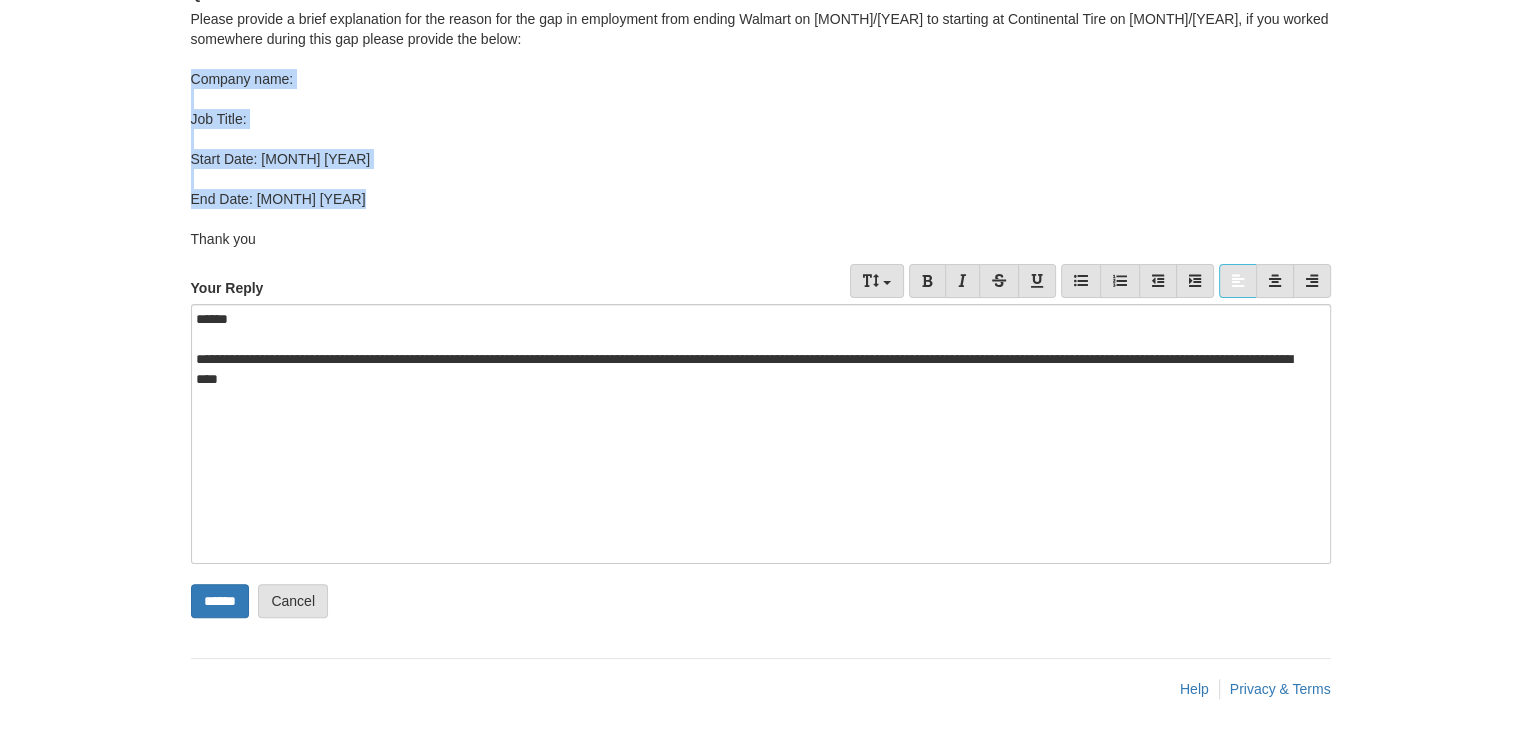 drag, startPoint x: 184, startPoint y: 75, endPoint x: 372, endPoint y: 201, distance: 226.31836 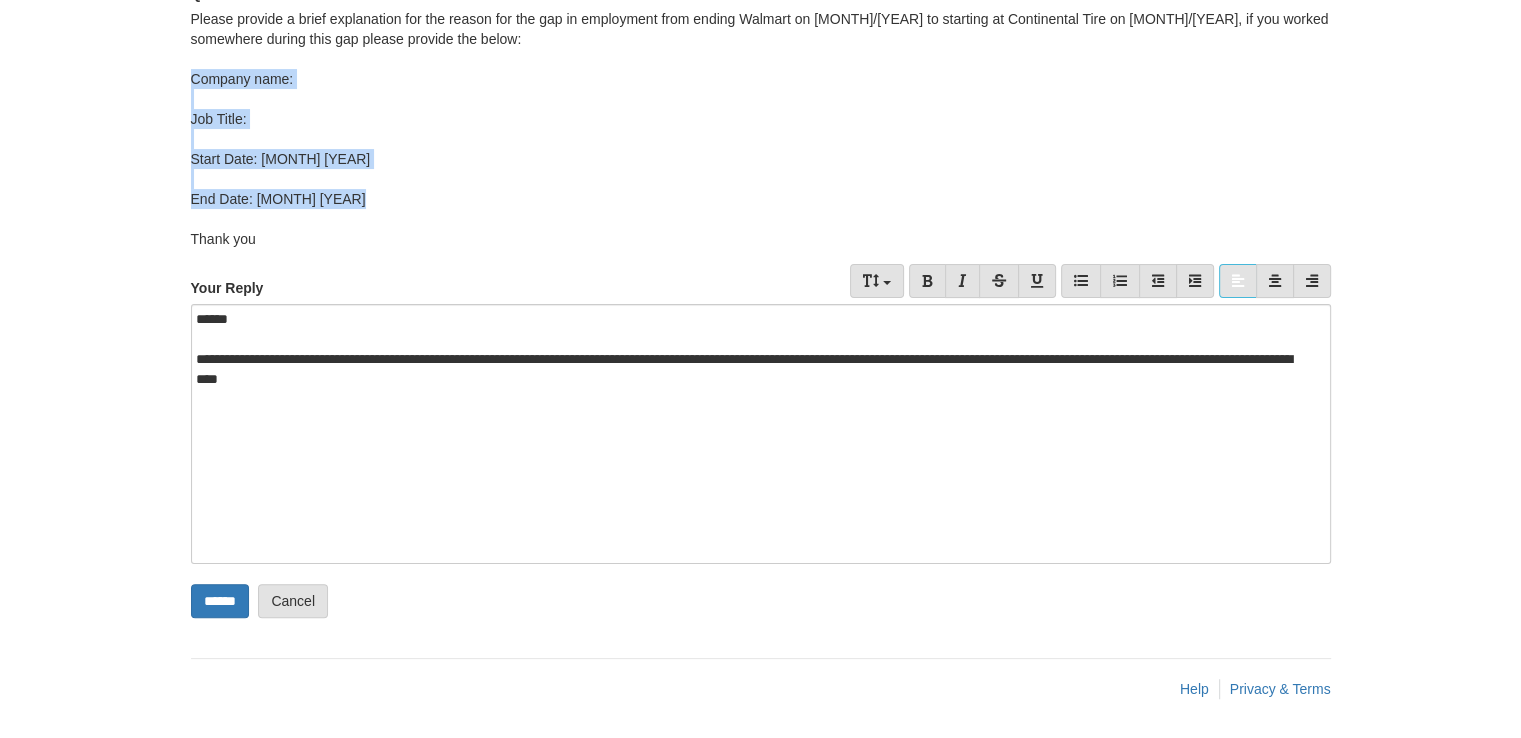 copy on "Company name:  Job Title:  Start Date: Month and year End Date: Month and year" 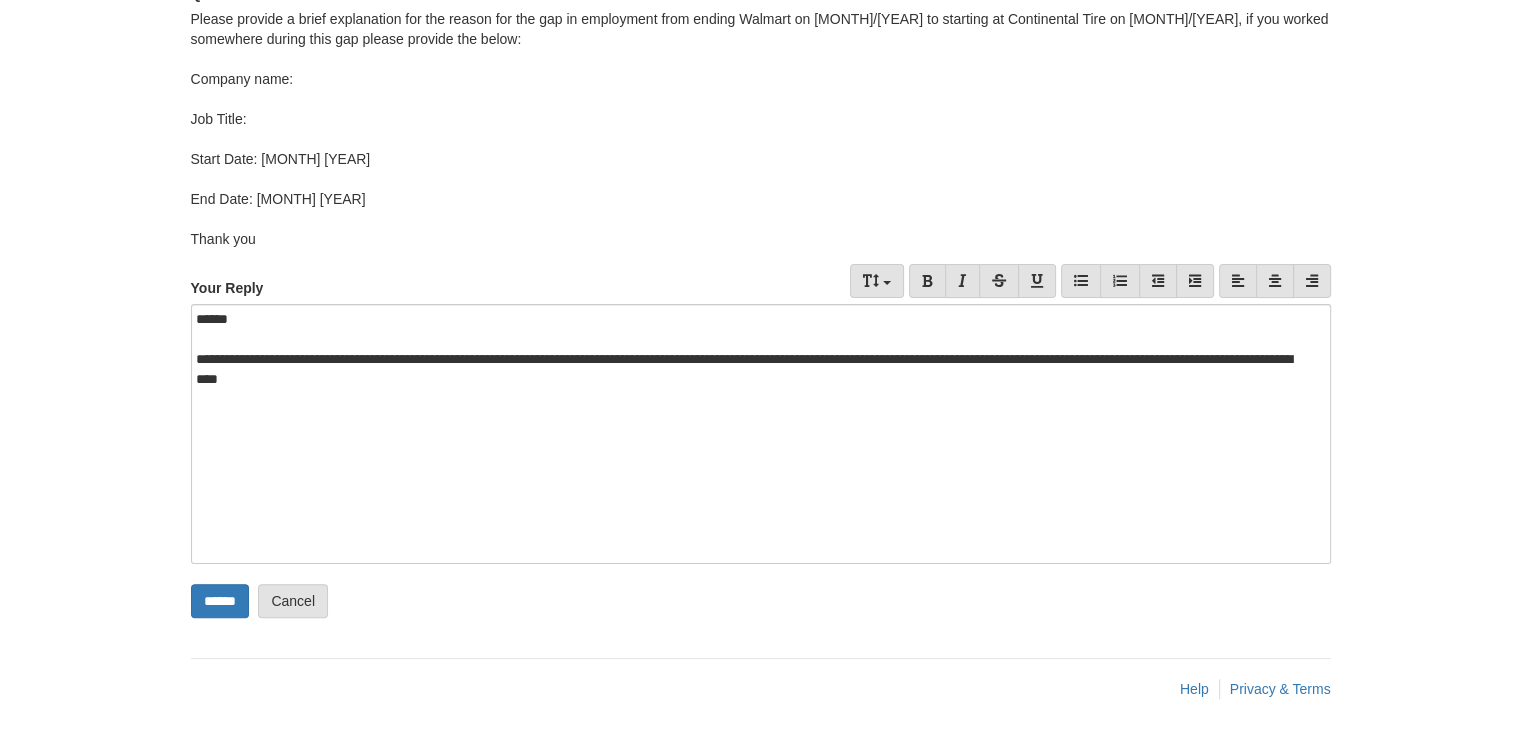 click at bounding box center [753, 419] 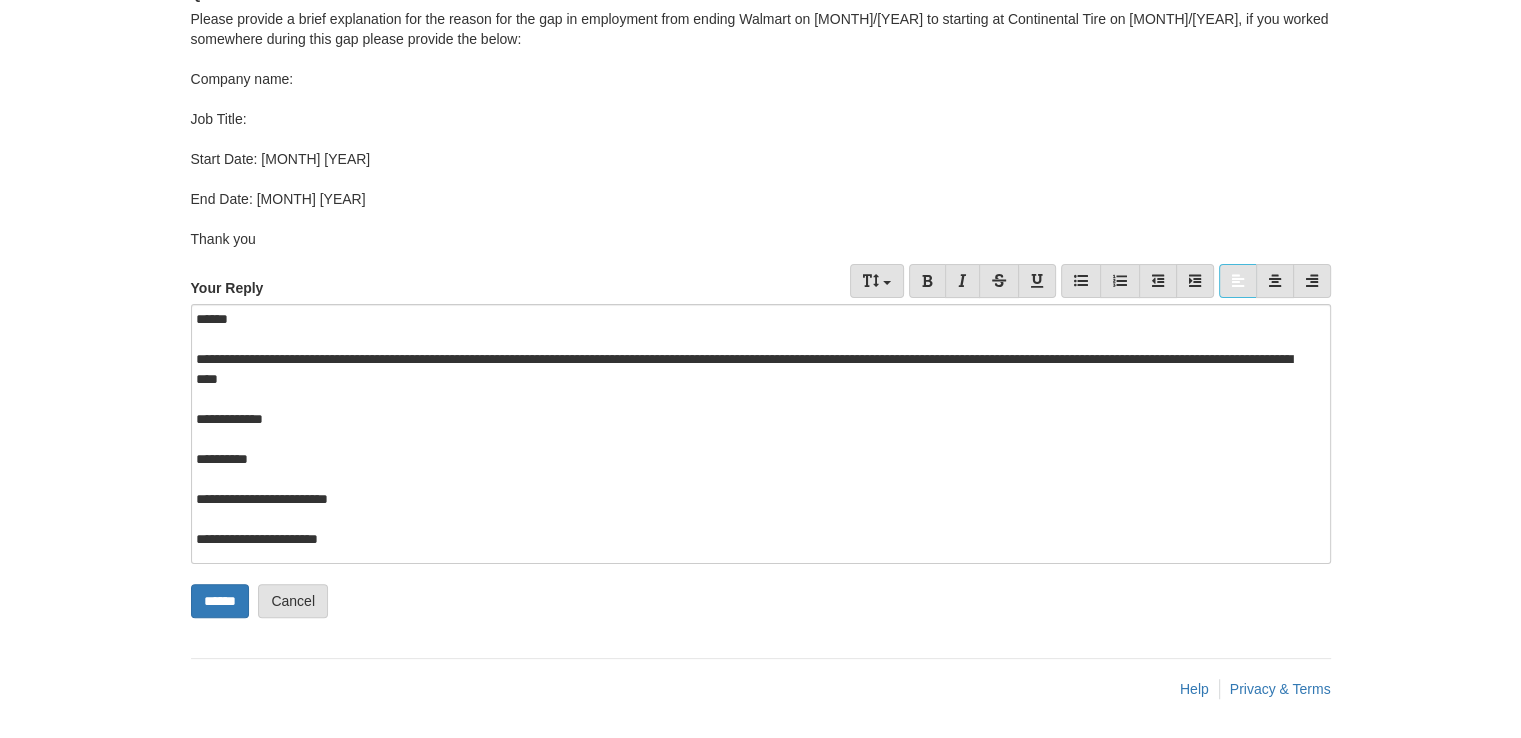 click on "**********" at bounding box center [753, 419] 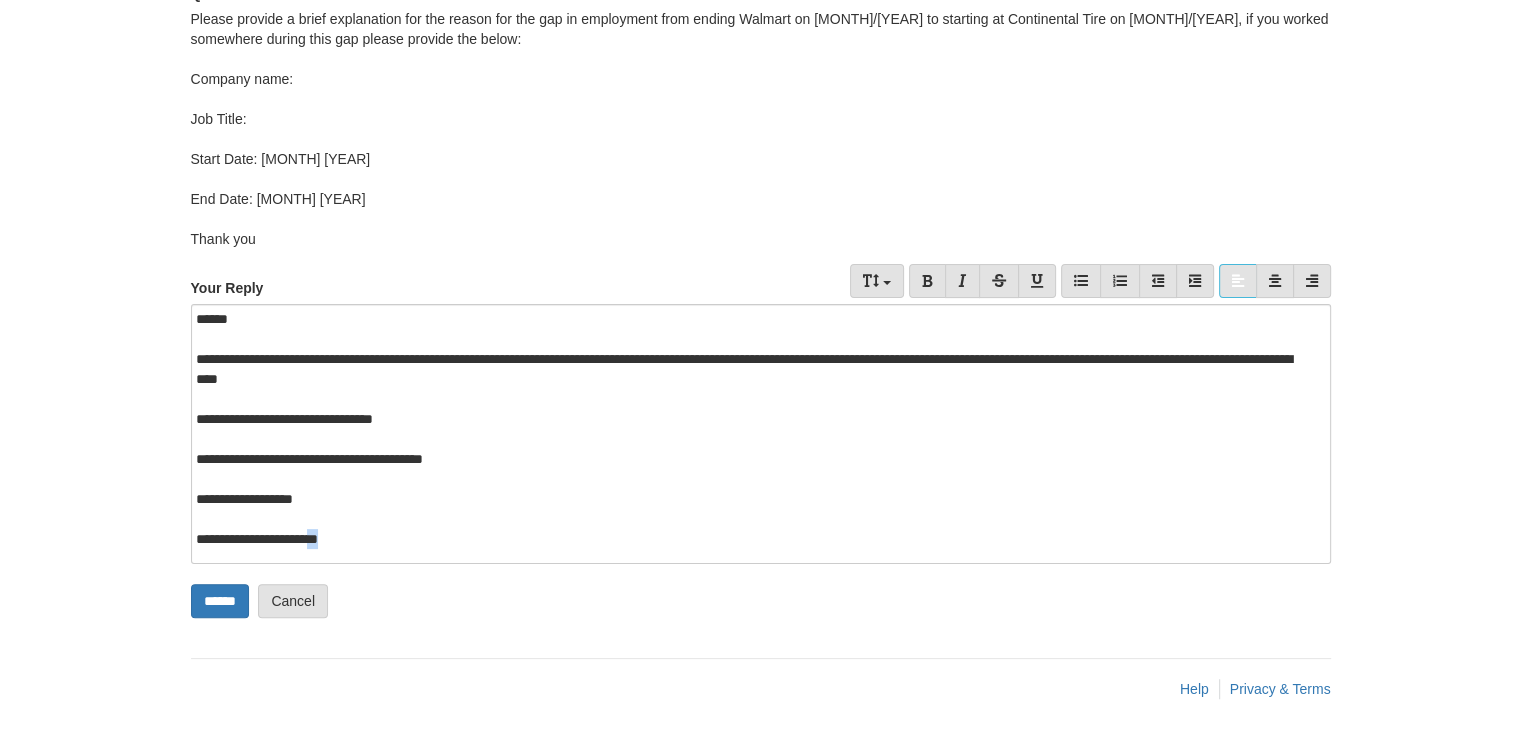 scroll, scrollTop: 4, scrollLeft: 0, axis: vertical 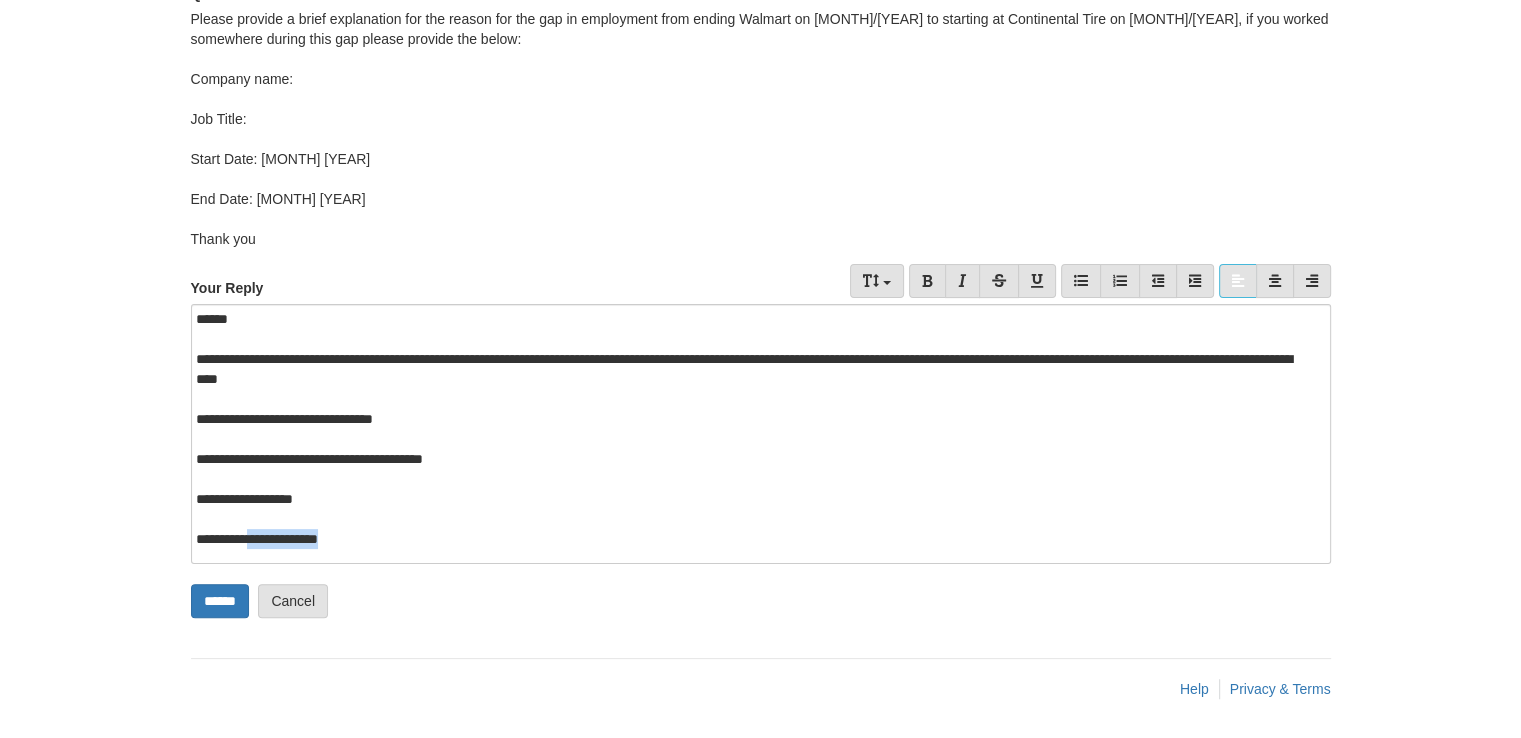 drag, startPoint x: 382, startPoint y: 544, endPoint x: 266, endPoint y: 542, distance: 116.01724 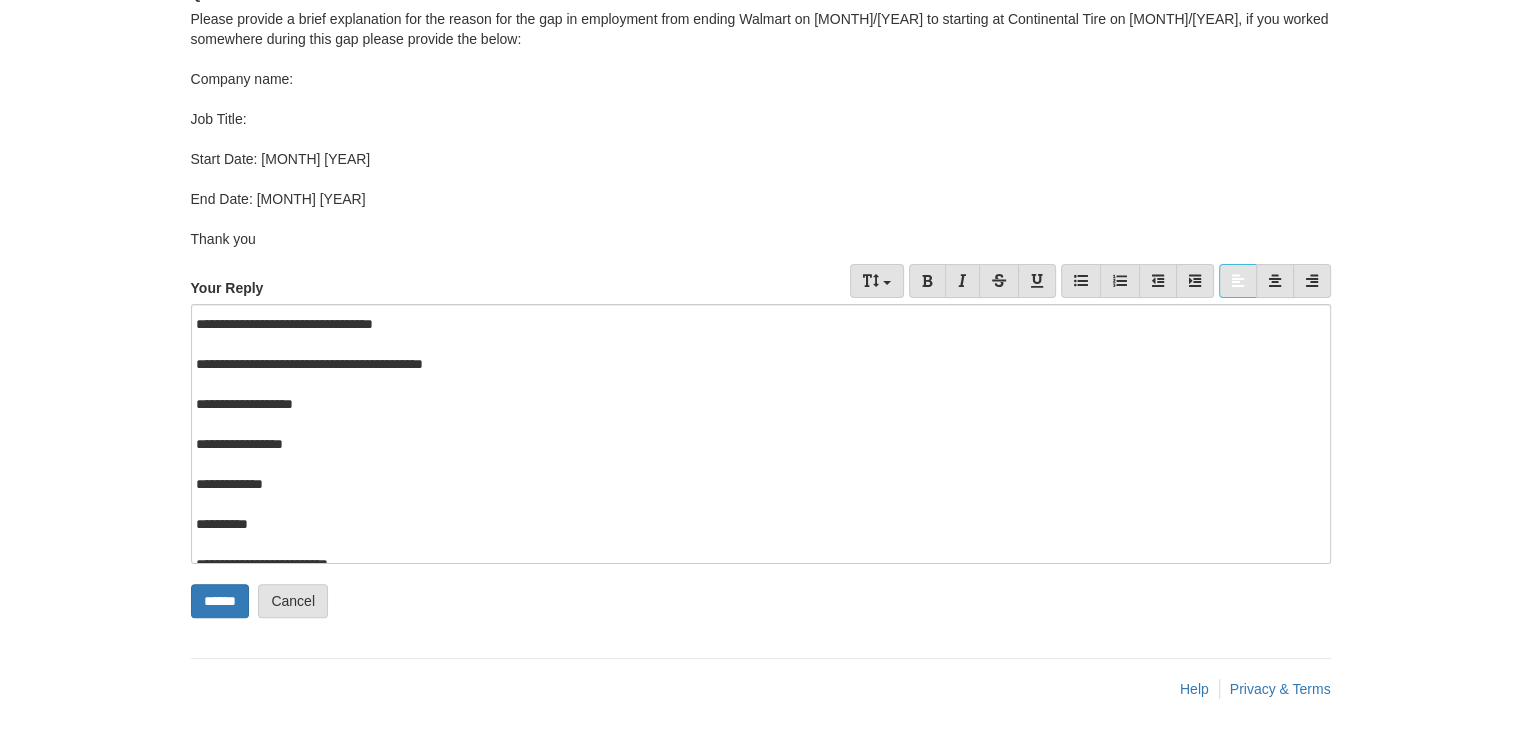 scroll, scrollTop: 164, scrollLeft: 0, axis: vertical 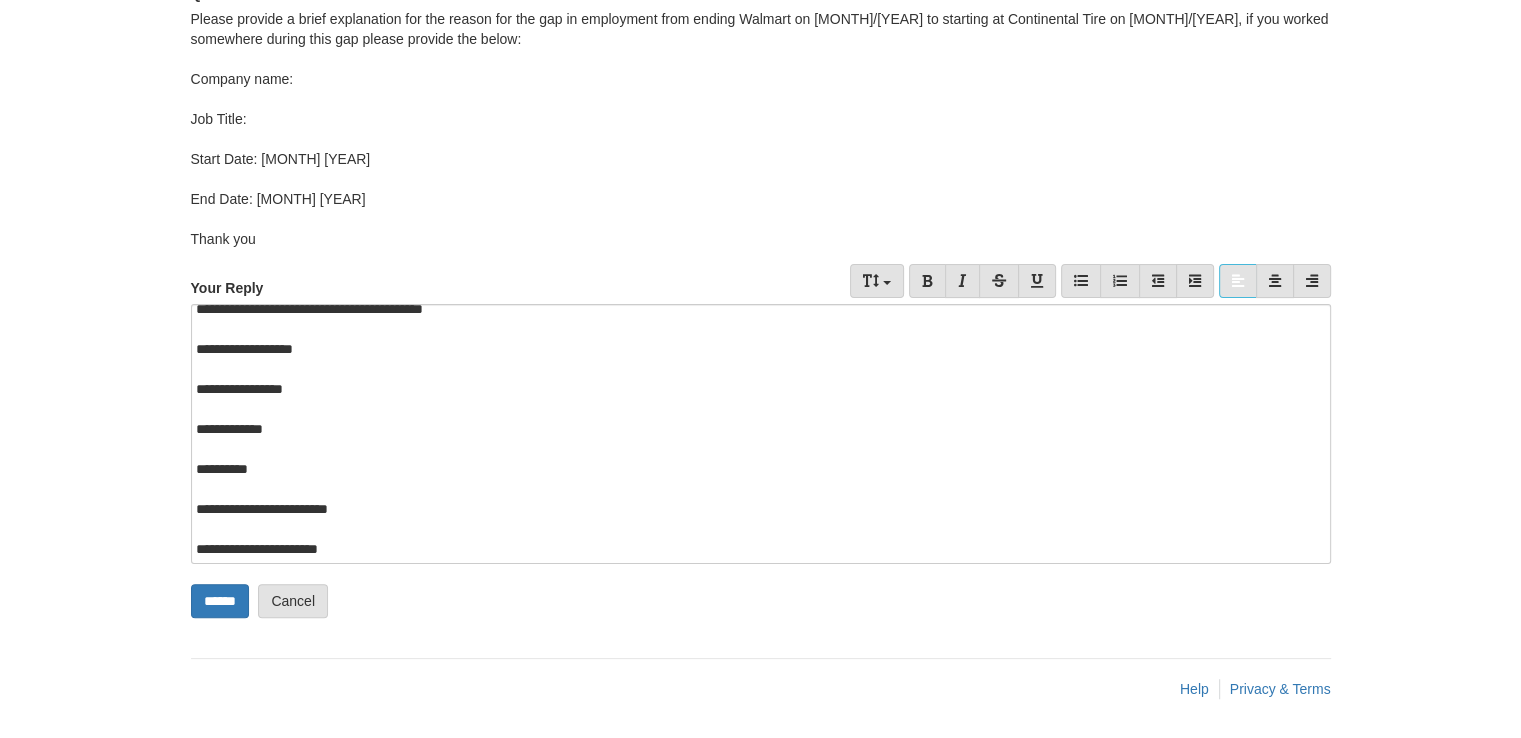 click at bounding box center [761, 409] 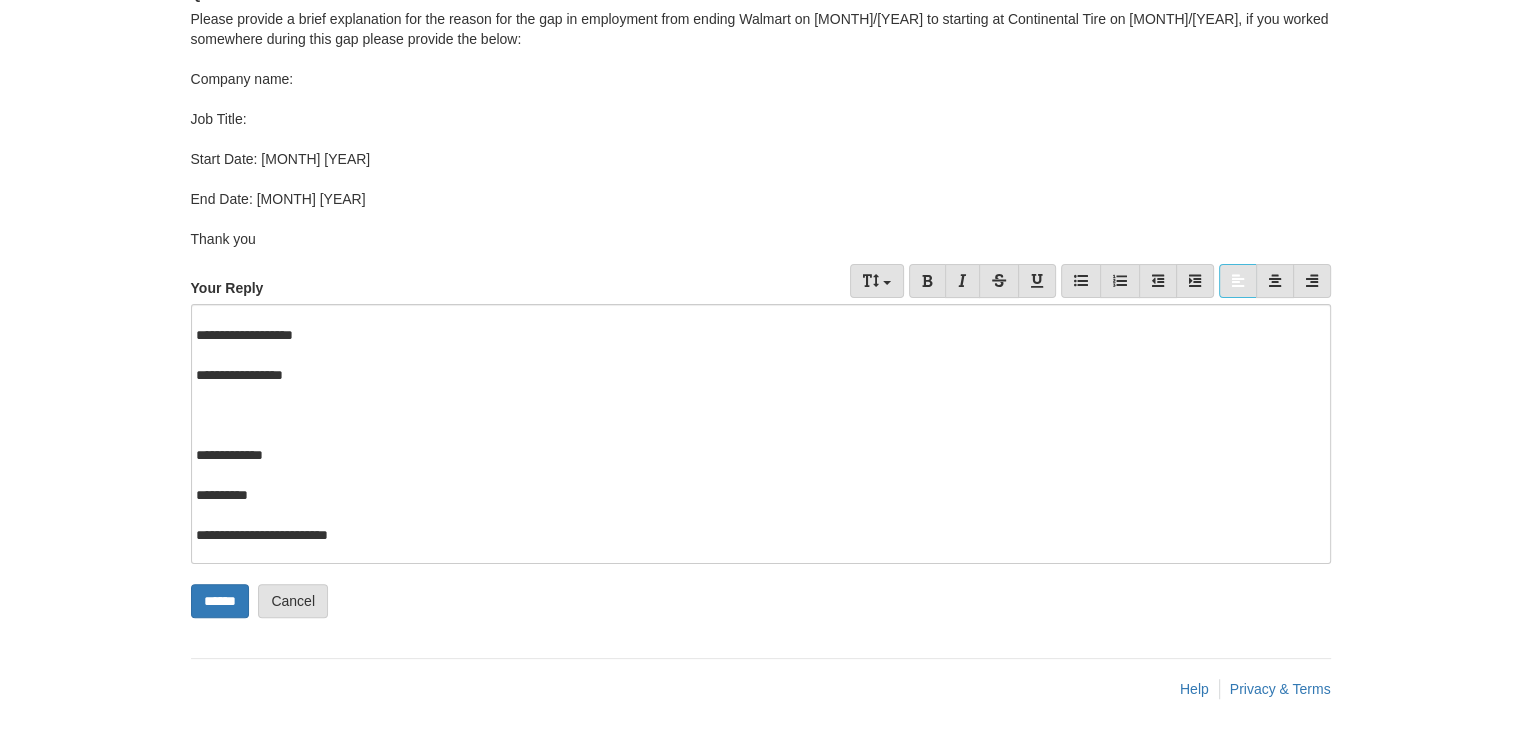 click on "**********" at bounding box center [753, 455] 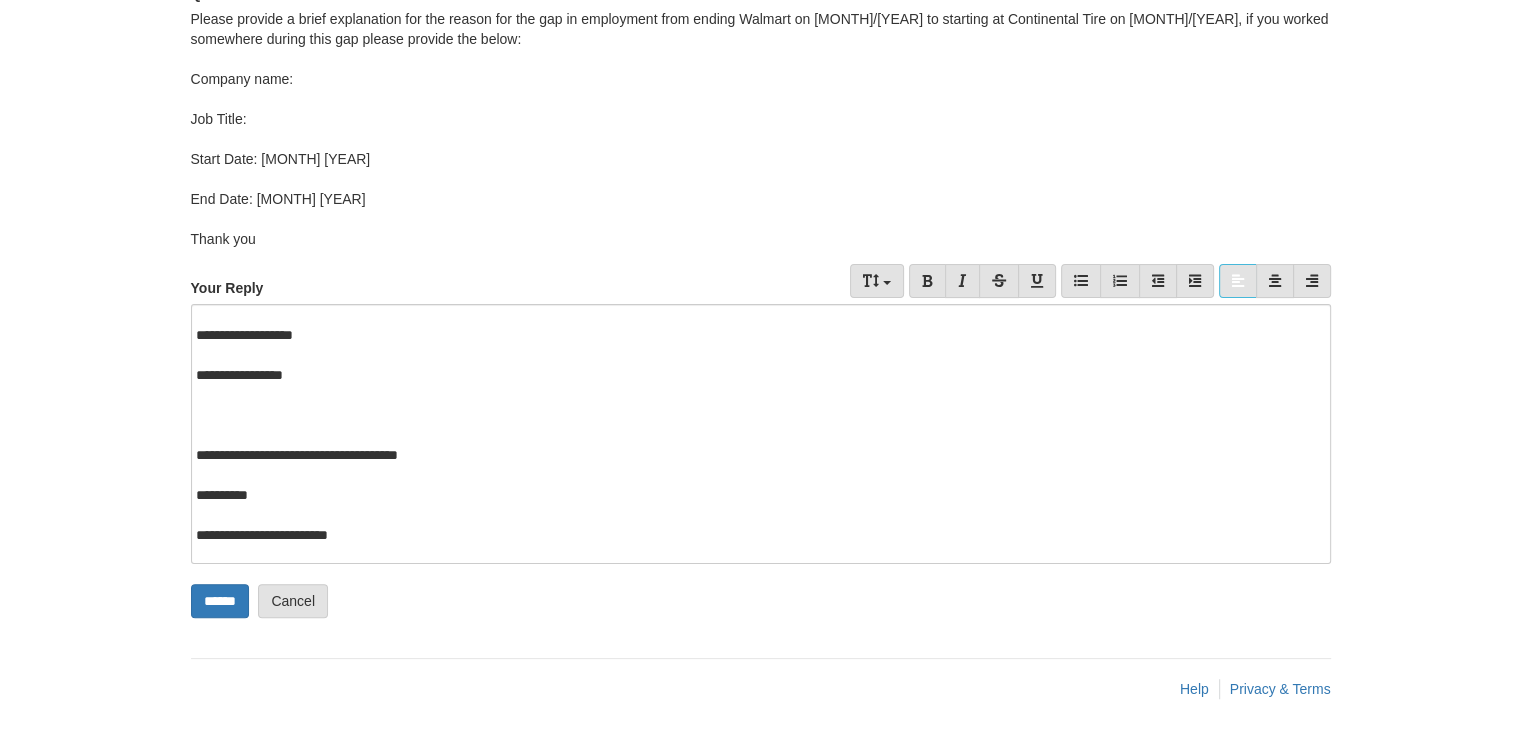 click on "**********" at bounding box center [753, 495] 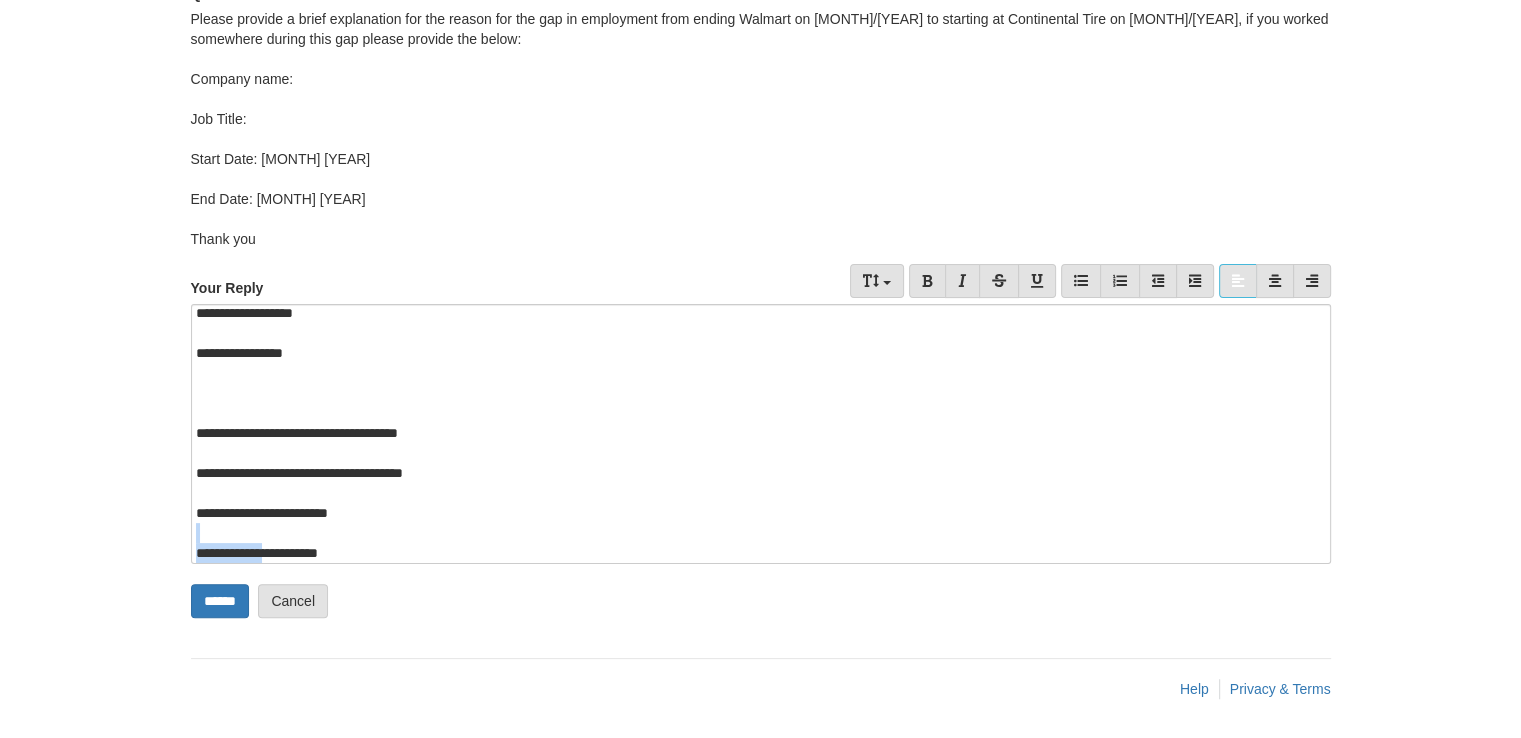 scroll, scrollTop: 199, scrollLeft: 0, axis: vertical 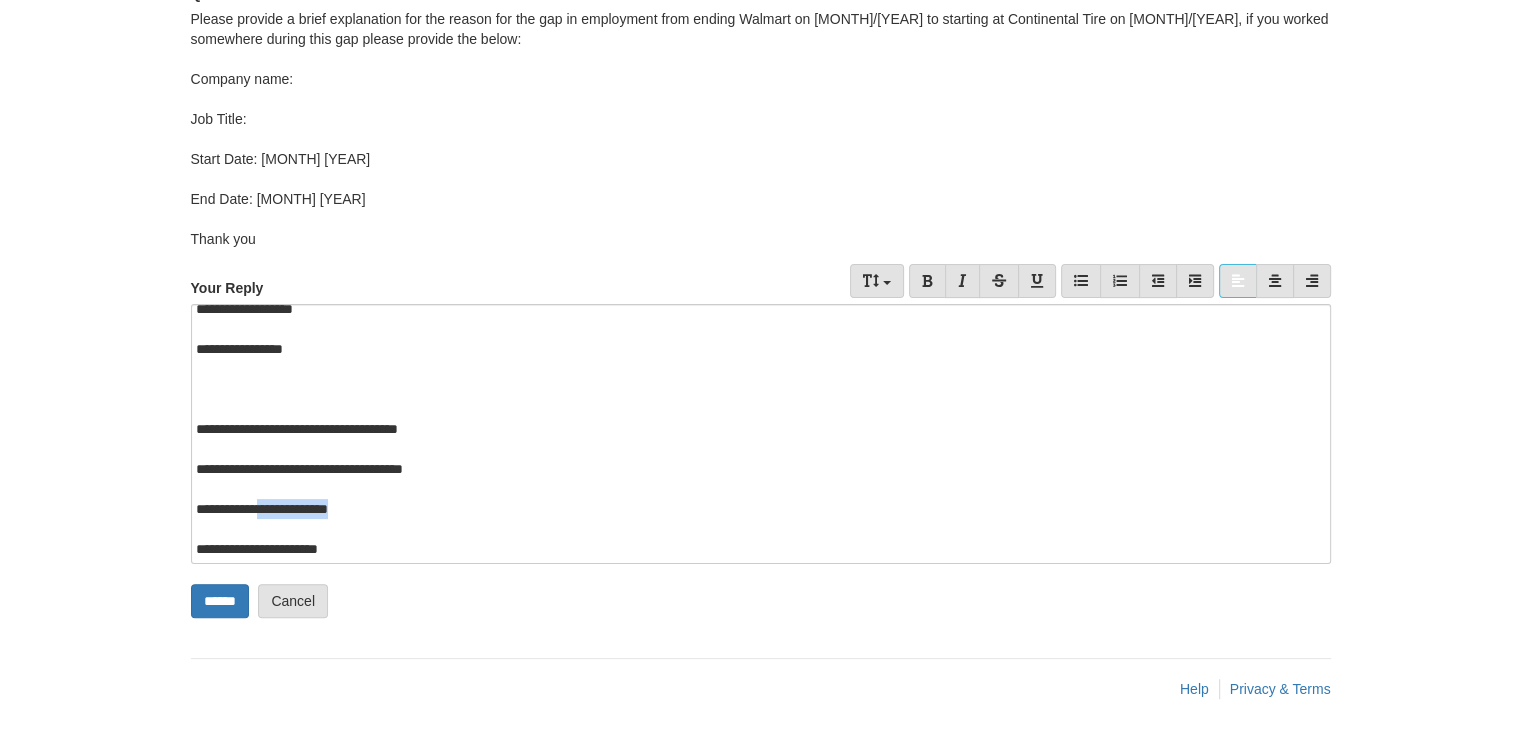drag, startPoint x: 404, startPoint y: 538, endPoint x: 265, endPoint y: 504, distance: 143.09787 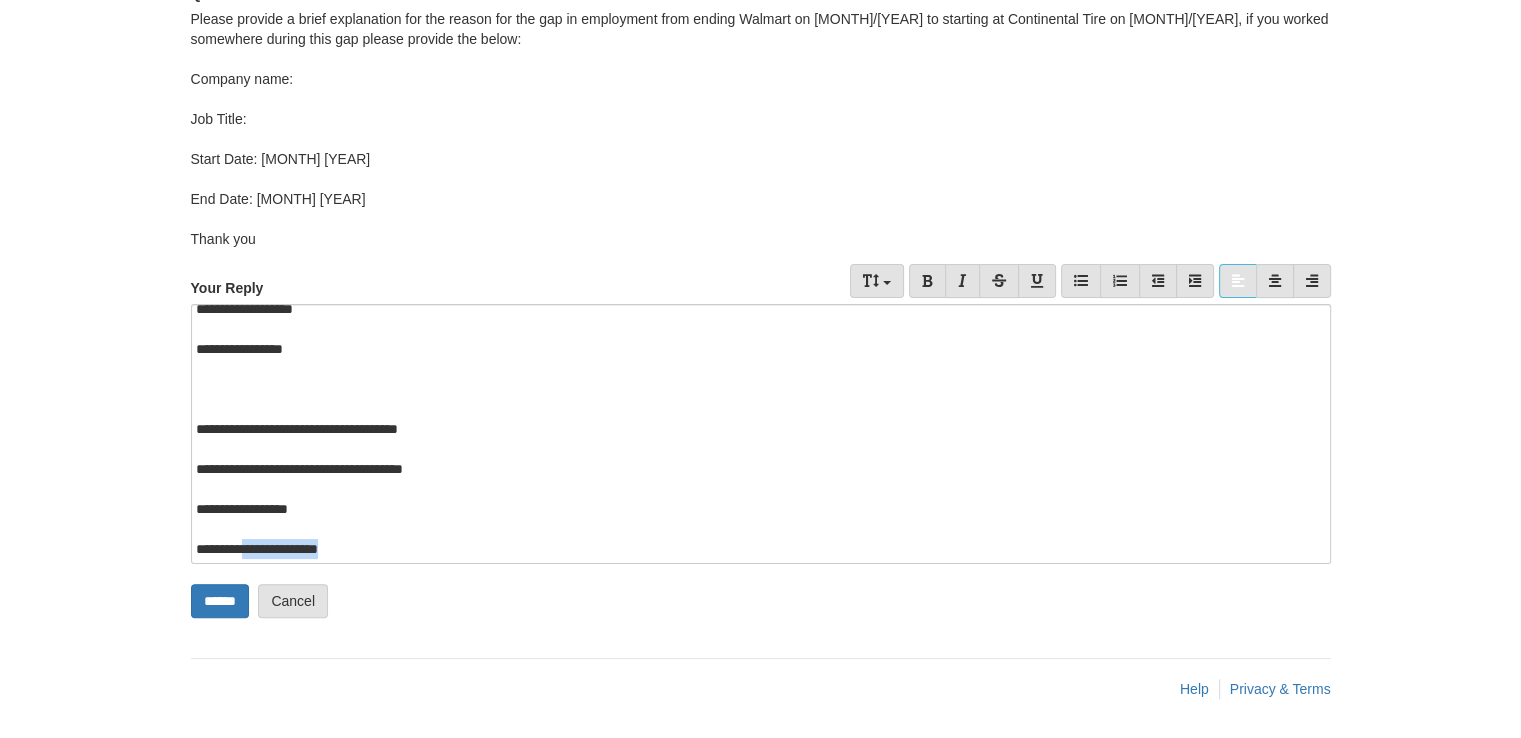 scroll, scrollTop: 204, scrollLeft: 0, axis: vertical 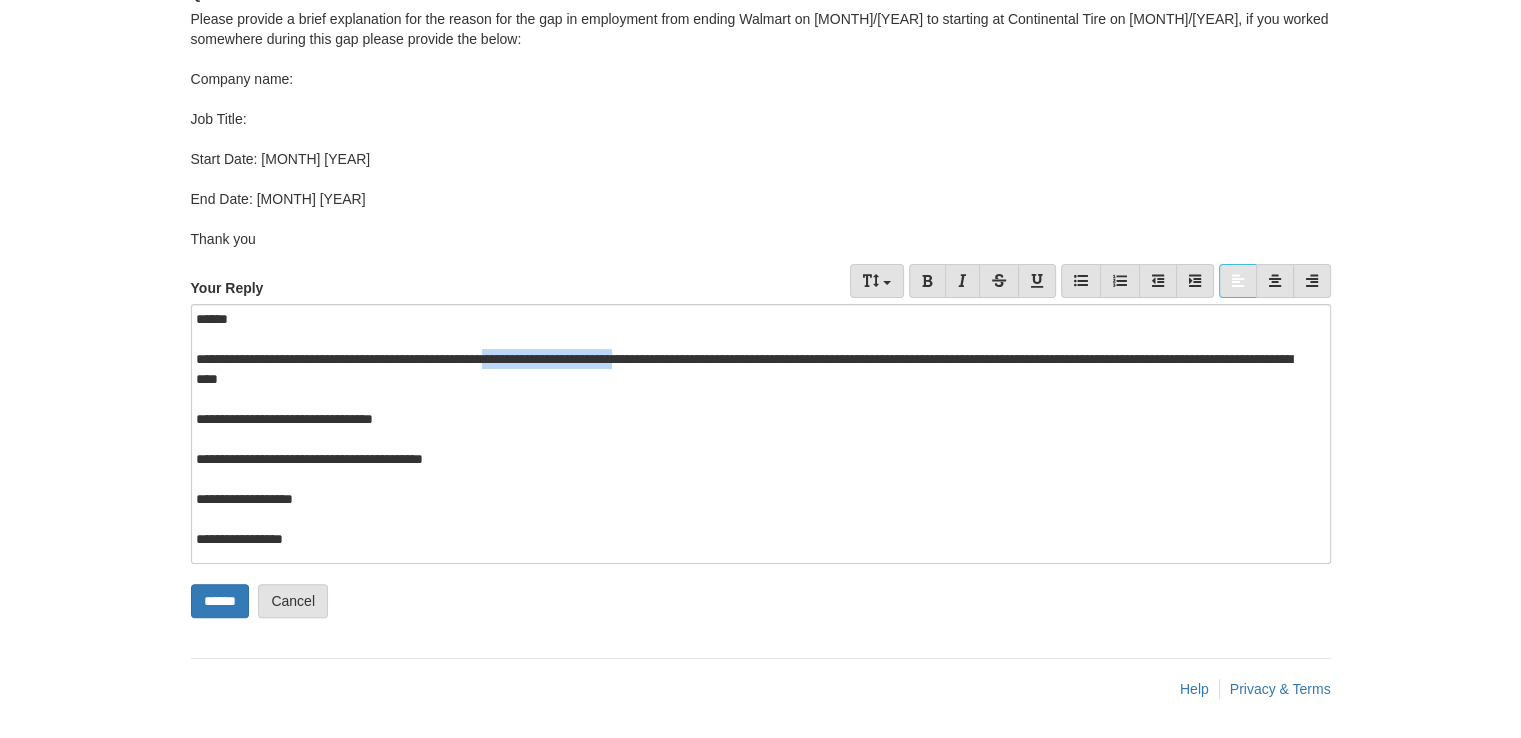 drag, startPoint x: 711, startPoint y: 359, endPoint x: 546, endPoint y: 352, distance: 165.14842 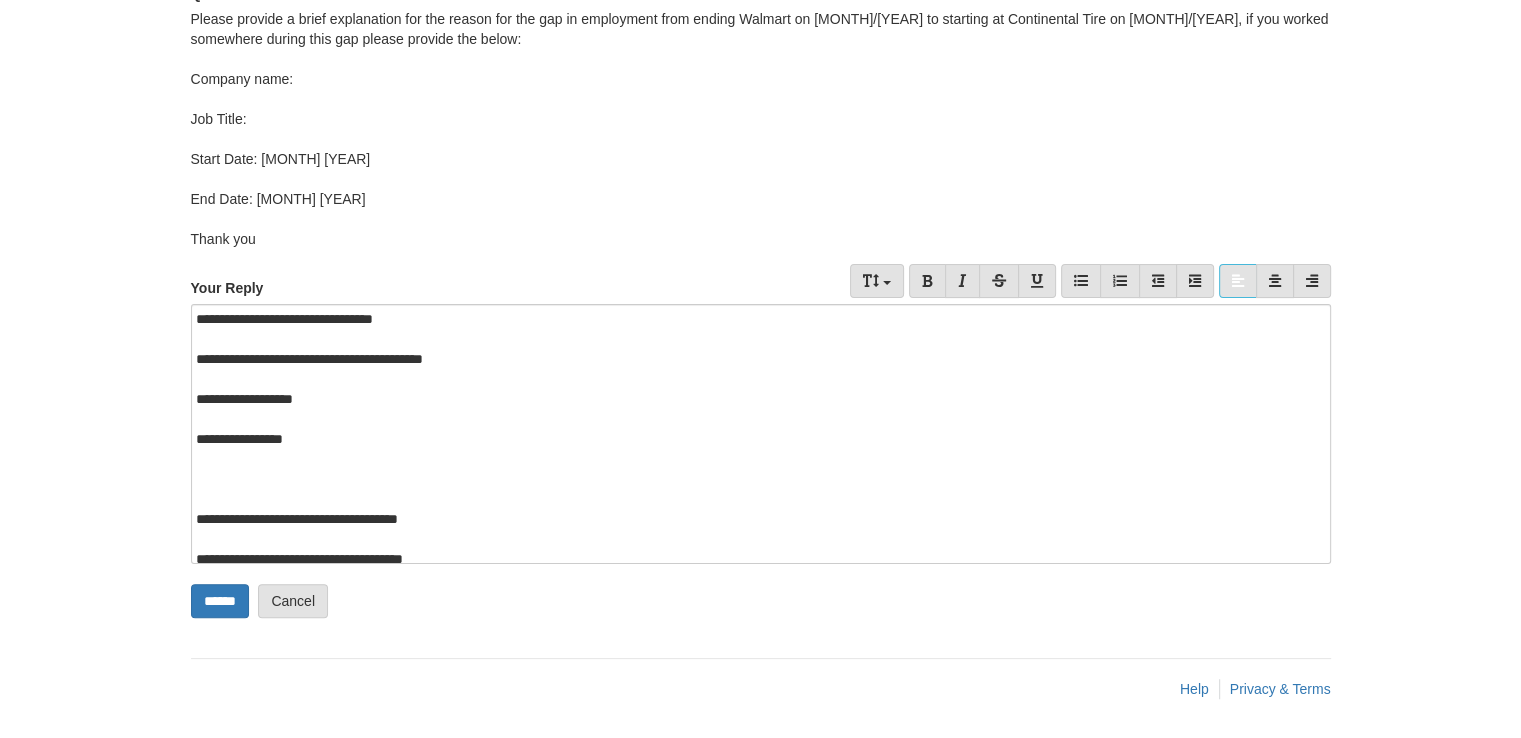scroll, scrollTop: 0, scrollLeft: 0, axis: both 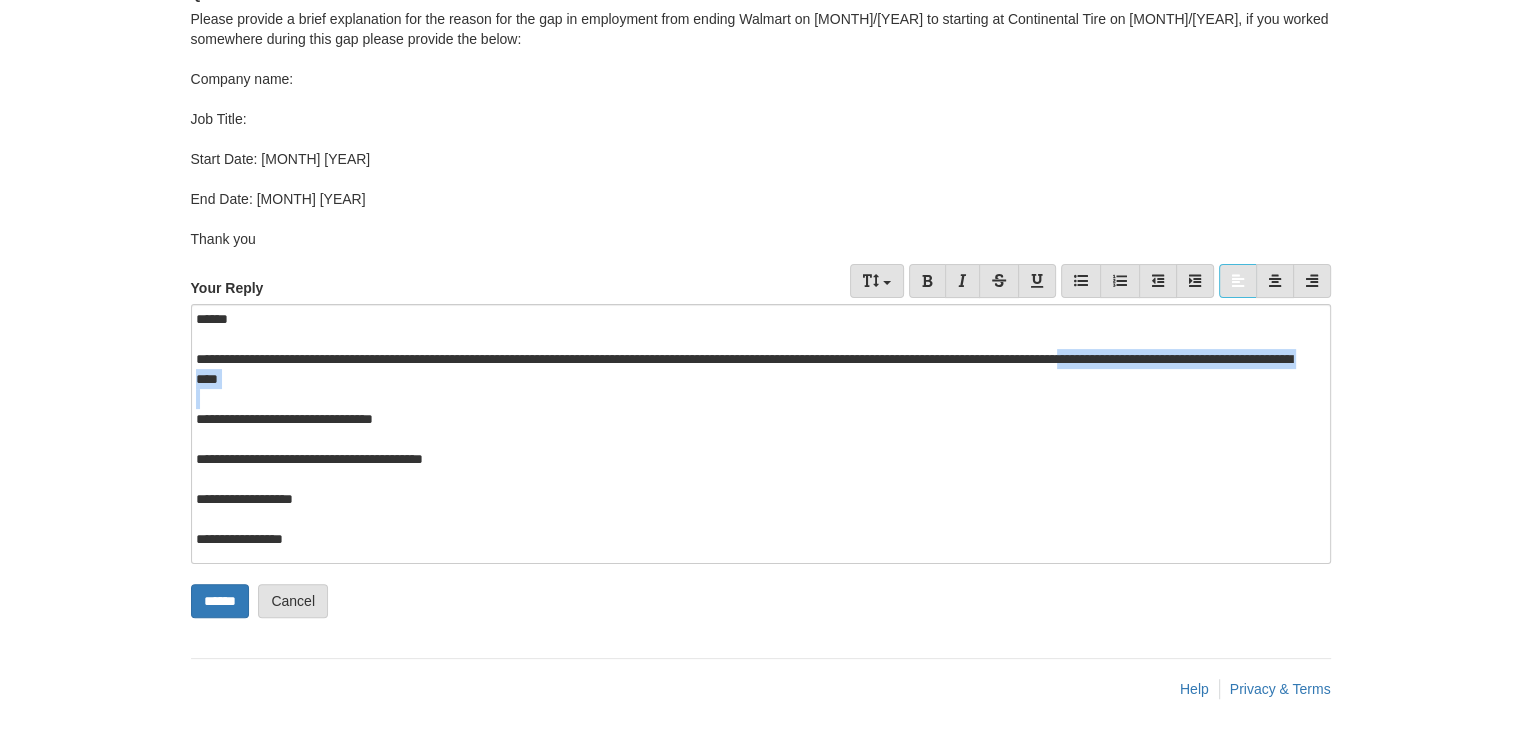 drag, startPoint x: 632, startPoint y: 399, endPoint x: 1217, endPoint y: 362, distance: 586.16895 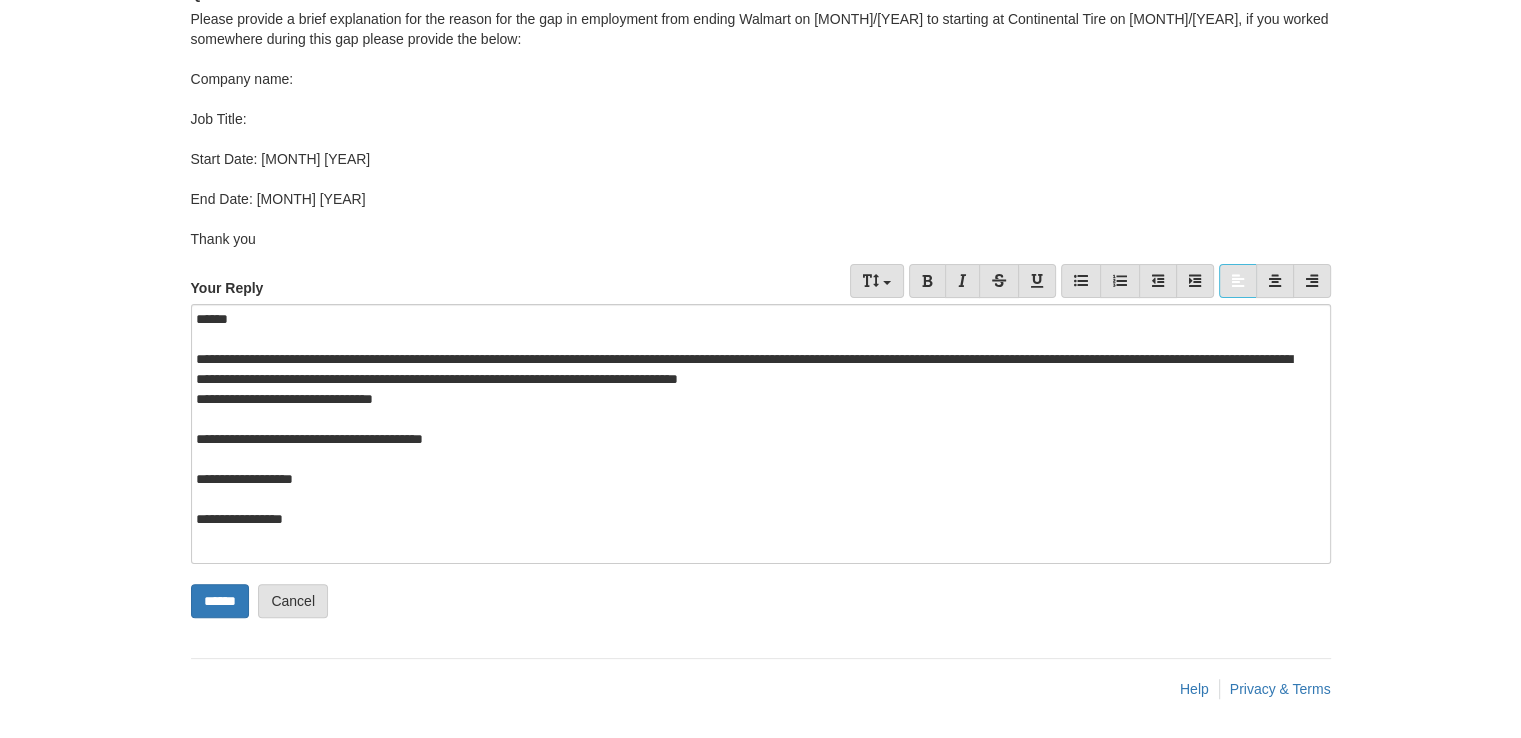 click on "**********" at bounding box center (753, 369) 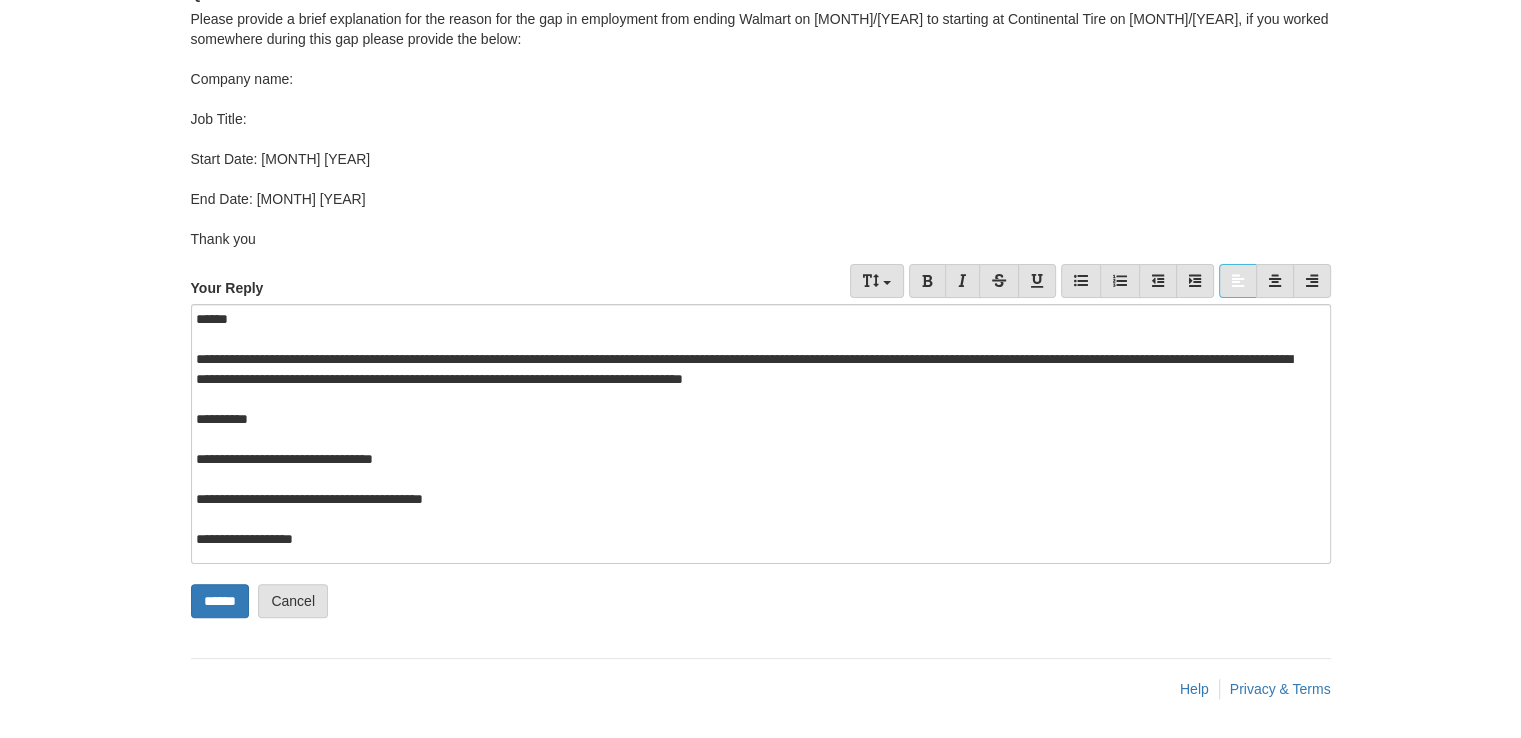 click on "**********" at bounding box center [753, 419] 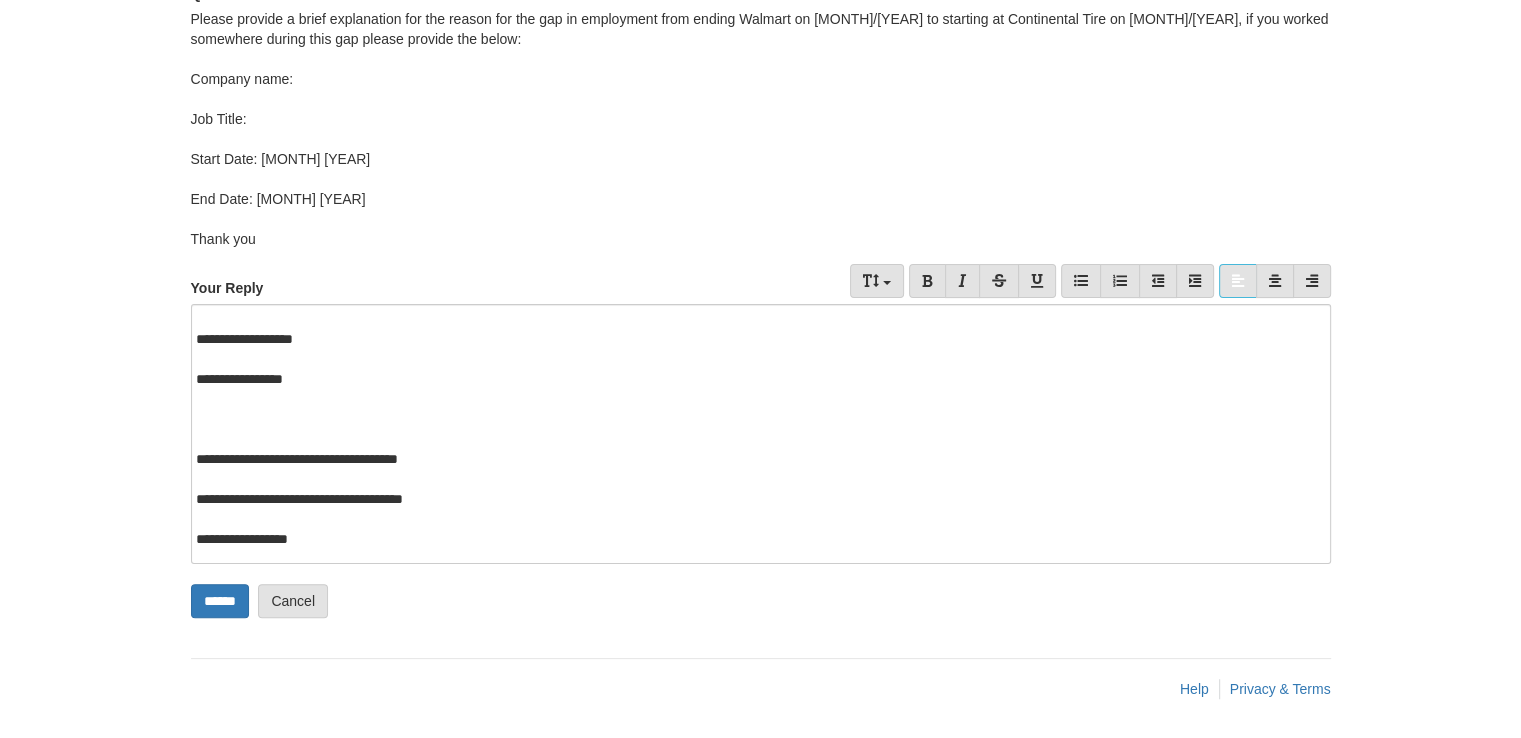 scroll, scrollTop: 244, scrollLeft: 0, axis: vertical 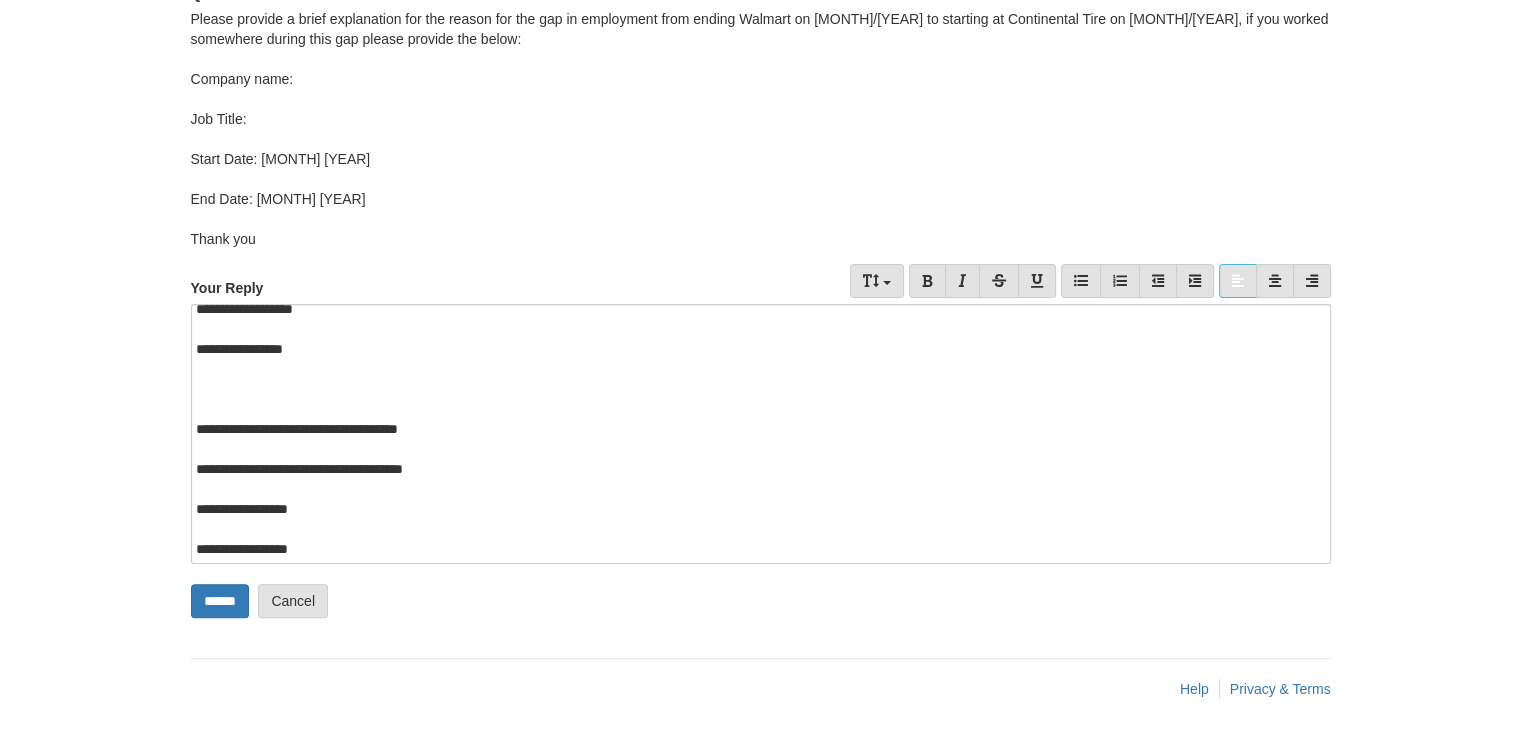 click on "**********" at bounding box center (753, 549) 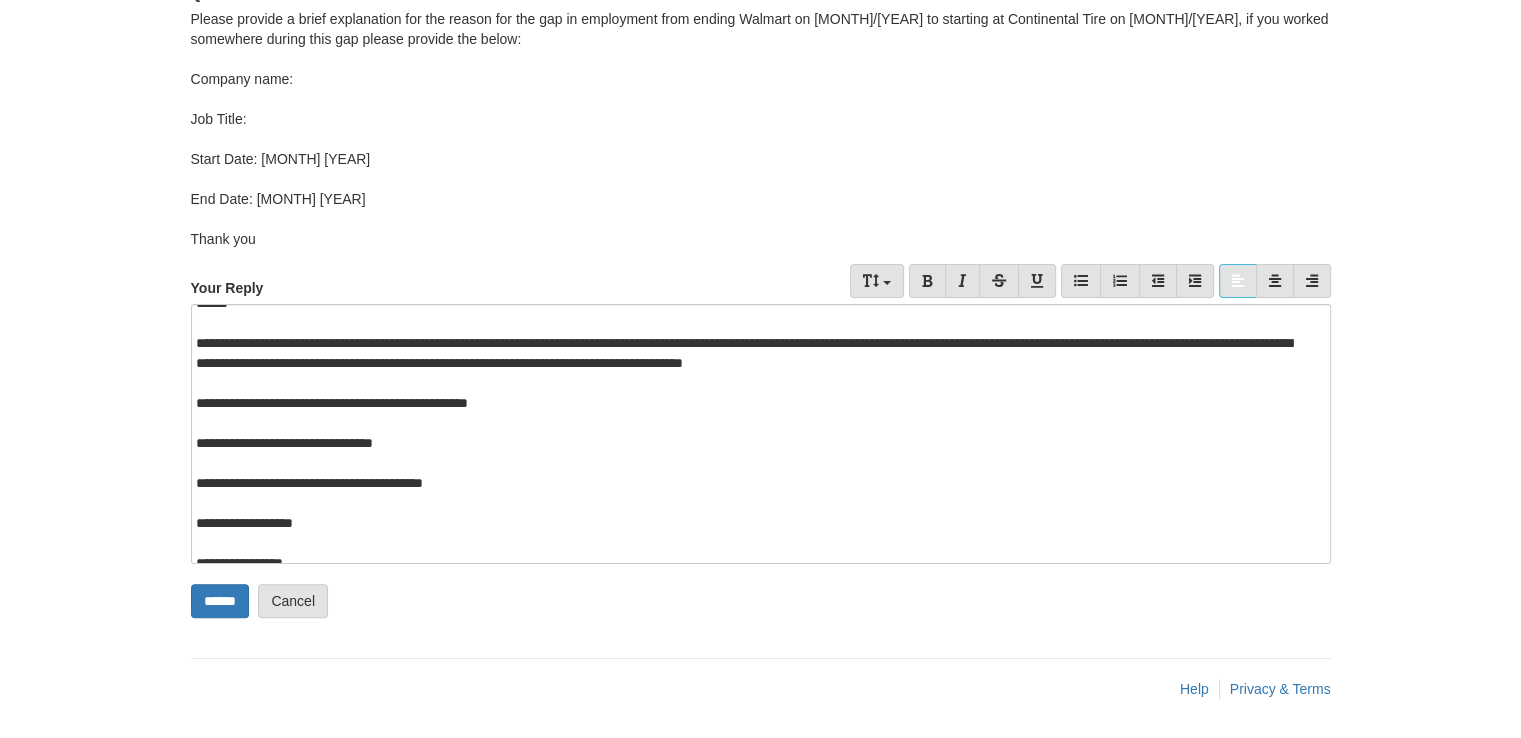 scroll, scrollTop: 0, scrollLeft: 0, axis: both 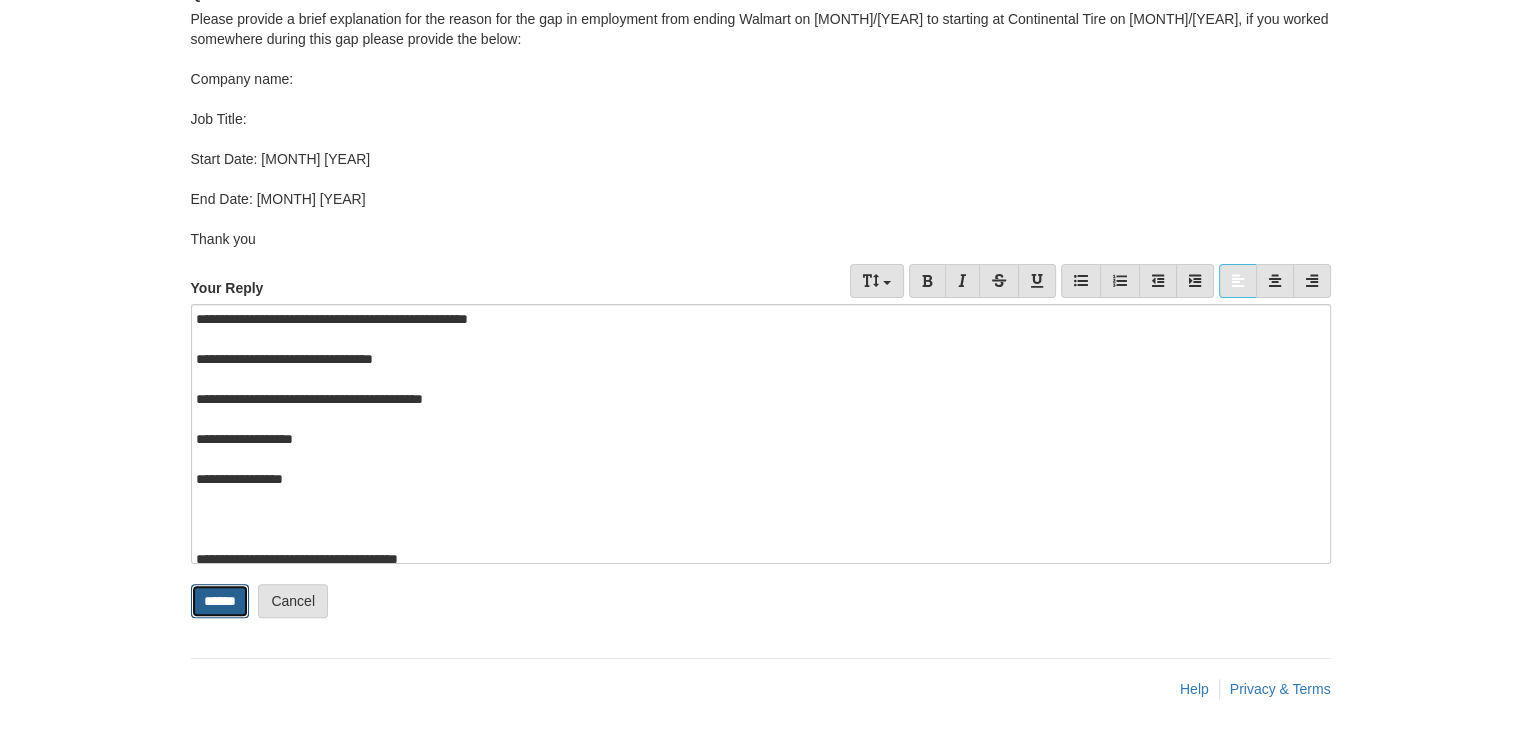 click on "******" at bounding box center (220, 601) 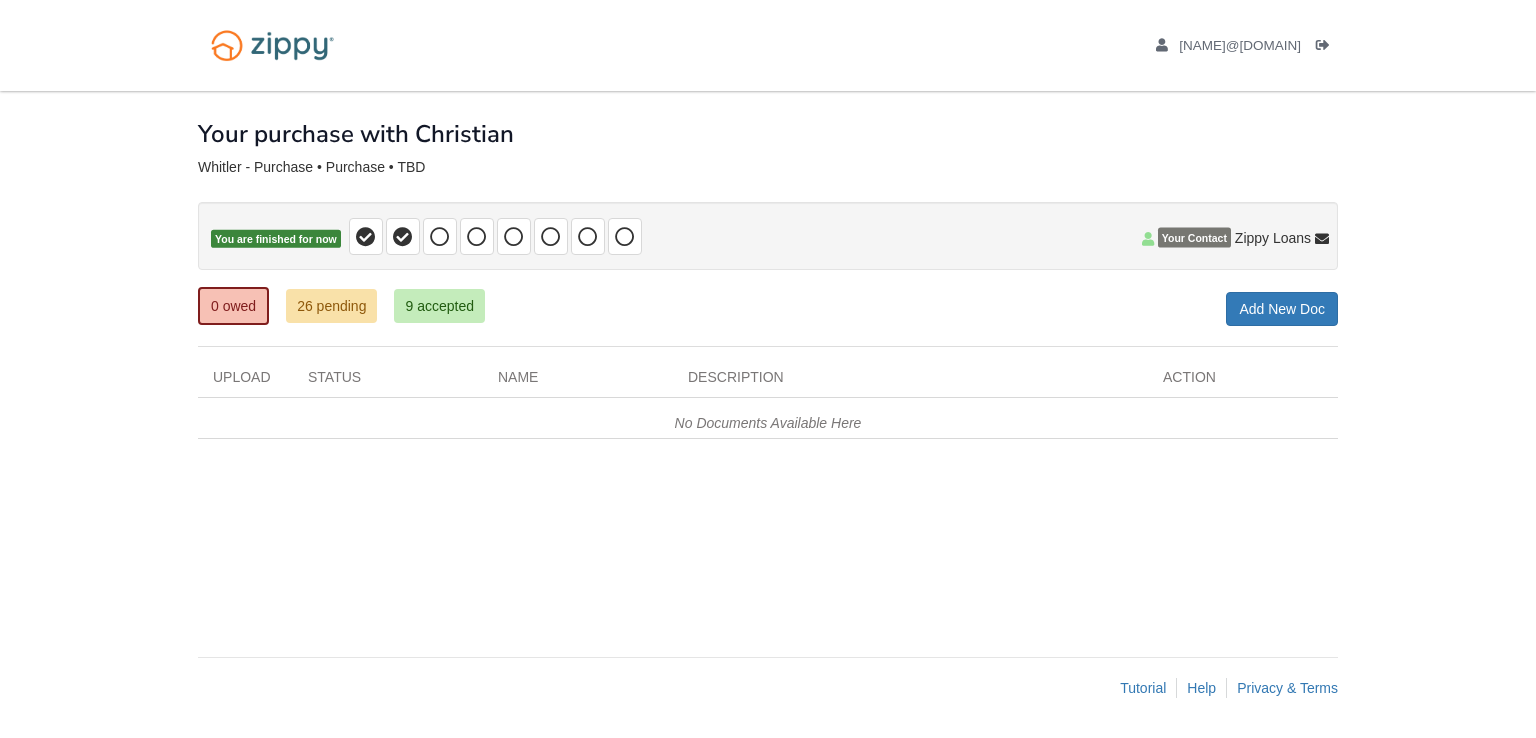 scroll, scrollTop: 0, scrollLeft: 0, axis: both 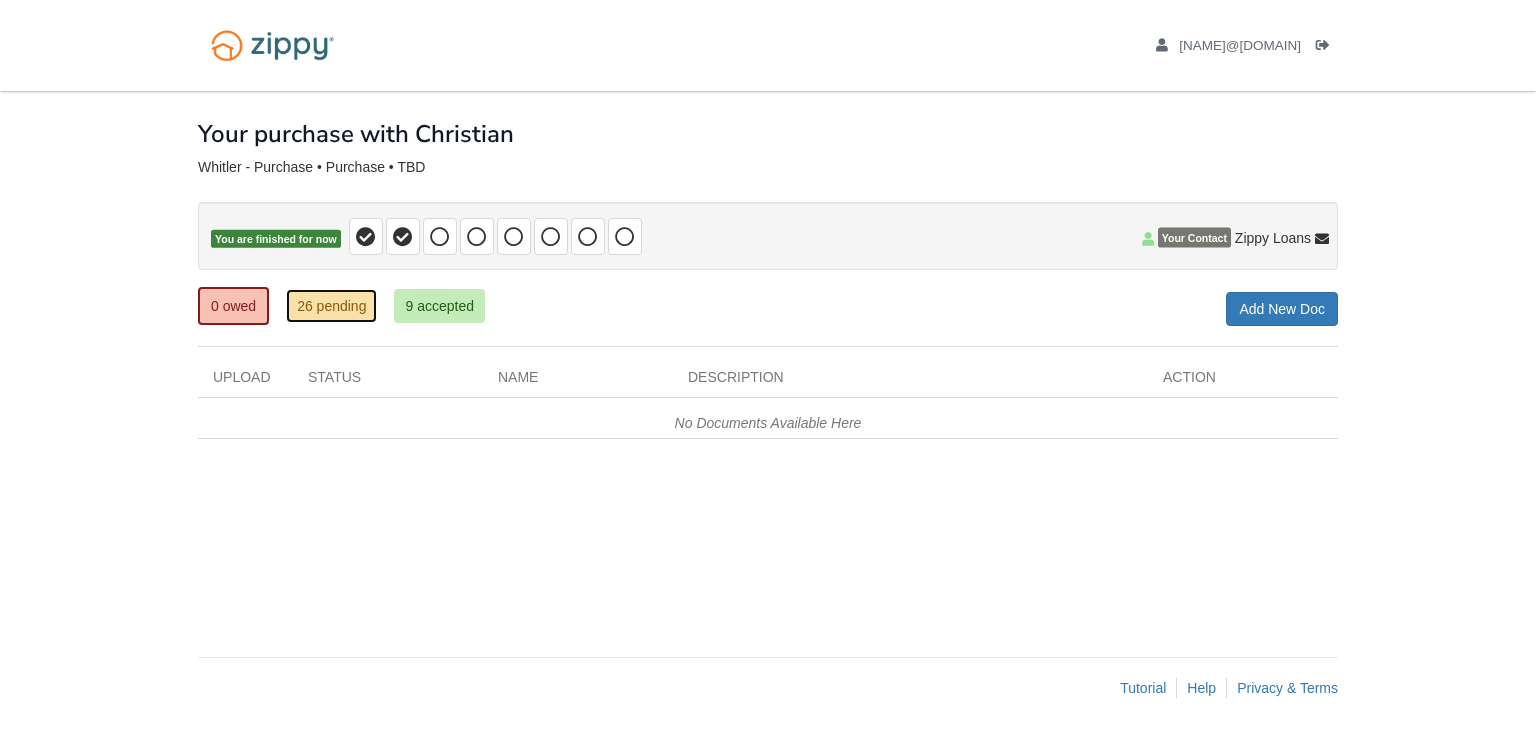 click on "26 pending" at bounding box center [331, 306] 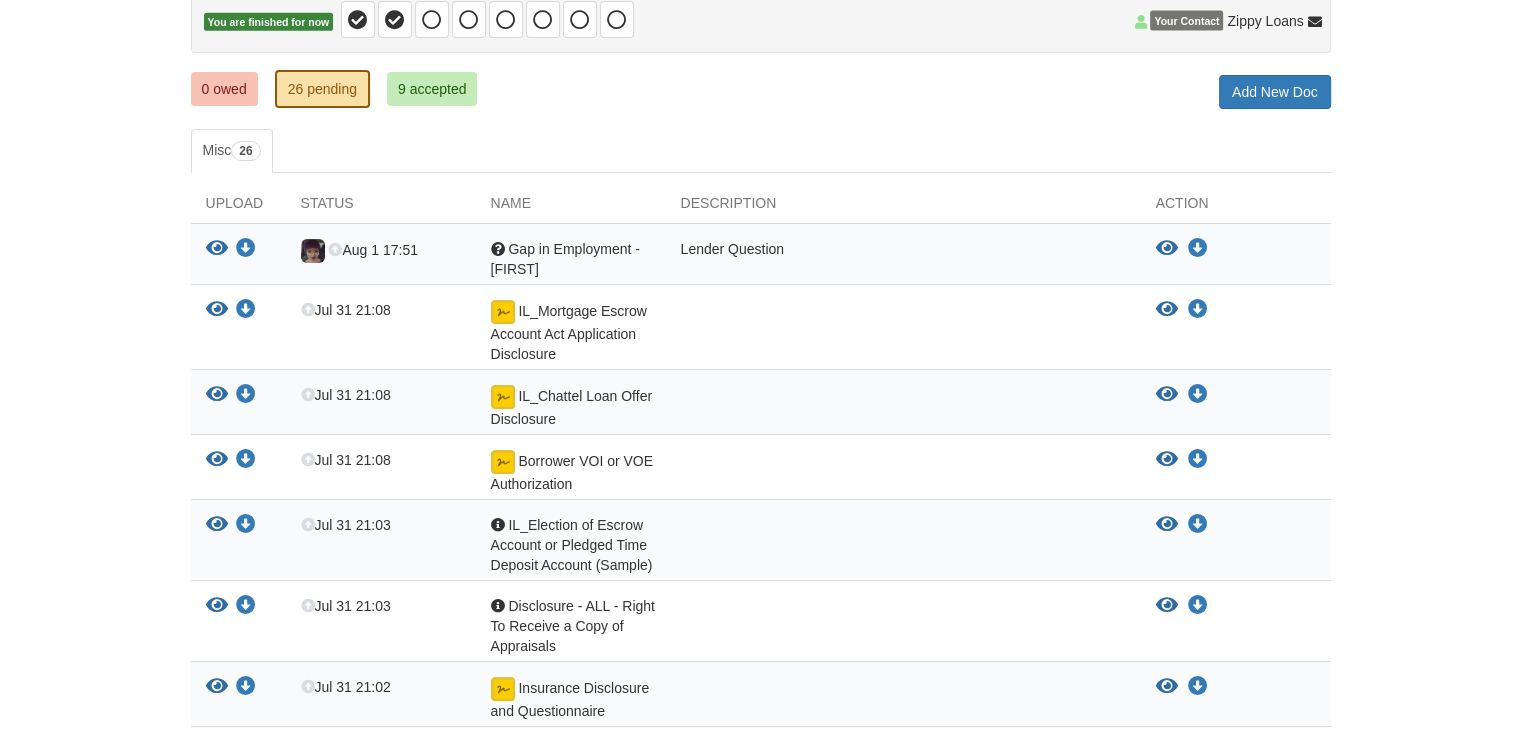 scroll, scrollTop: 0, scrollLeft: 0, axis: both 